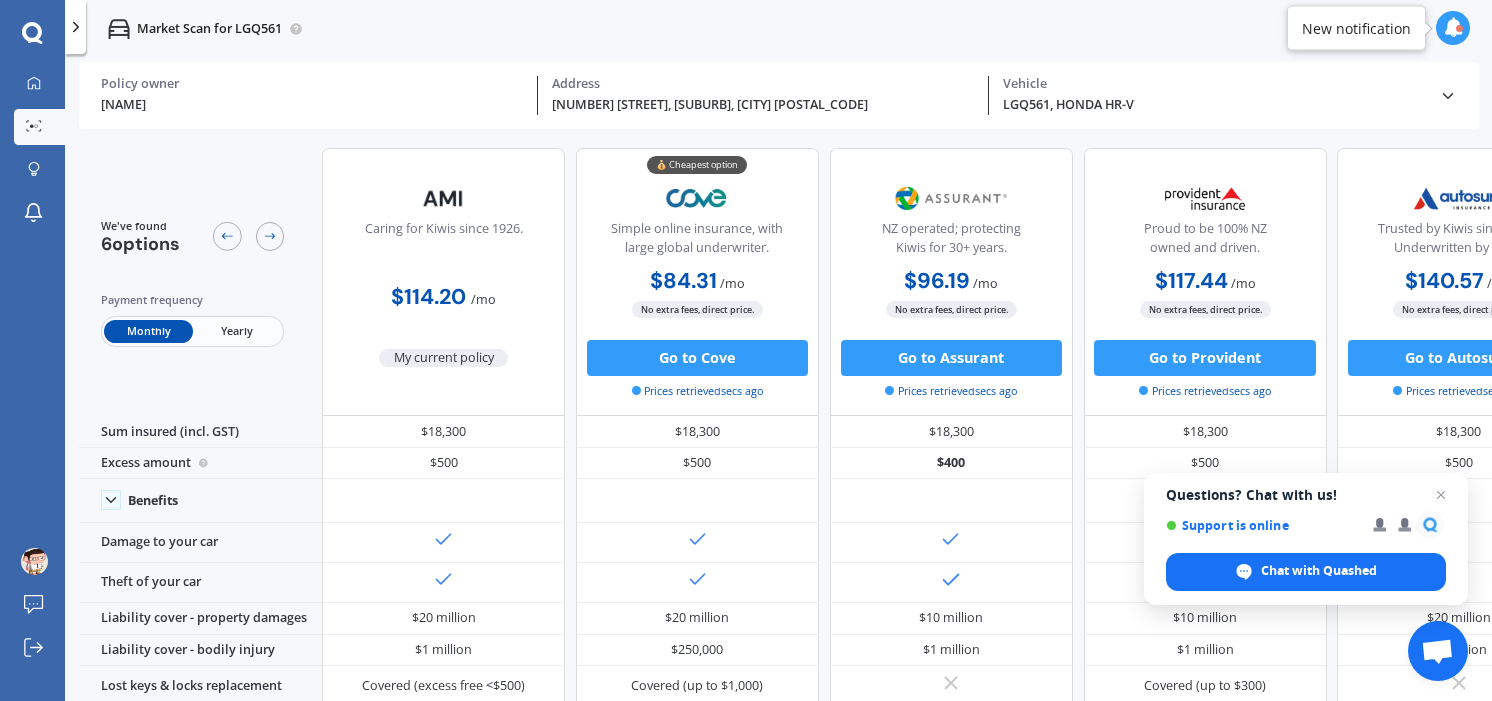 scroll, scrollTop: 0, scrollLeft: 0, axis: both 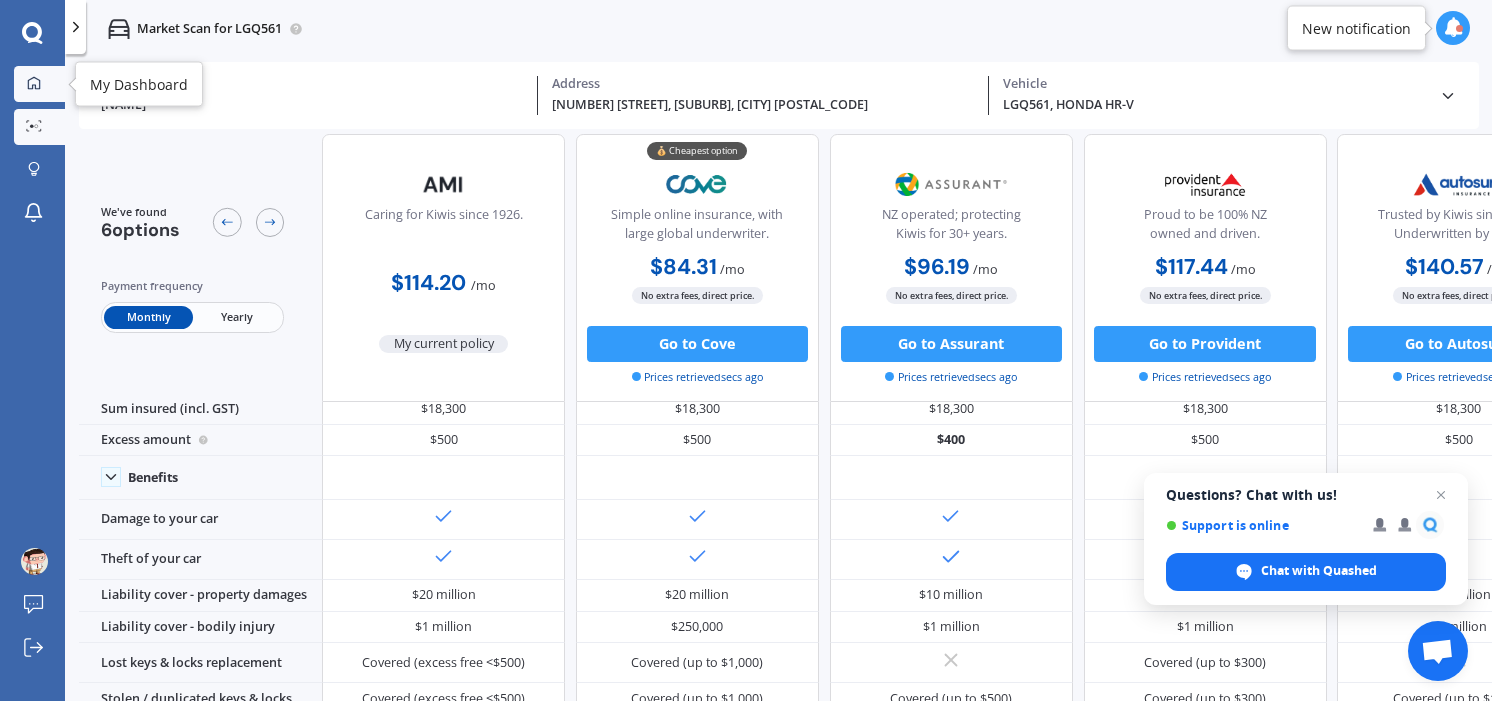 click at bounding box center (34, 83) 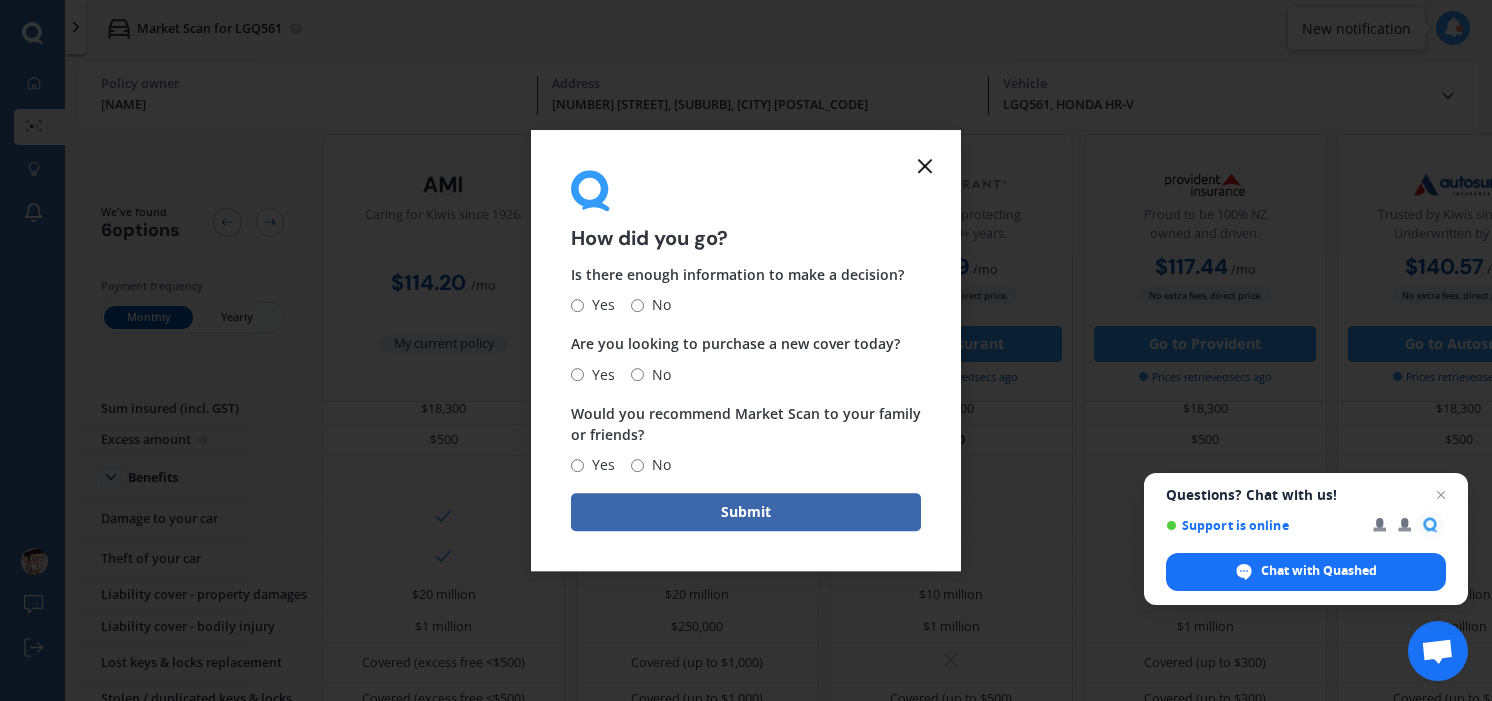click on "No" at bounding box center [577, 374] 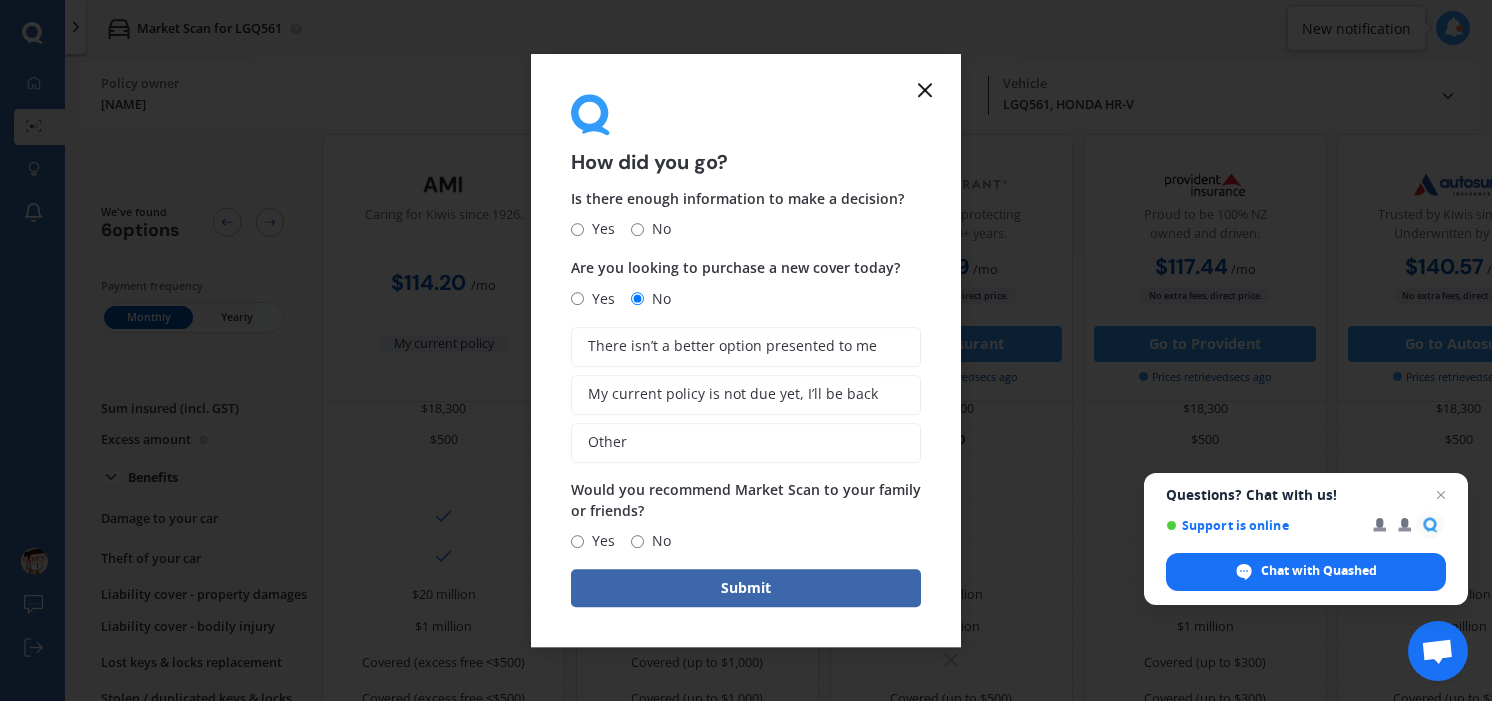 click at bounding box center (925, 90) 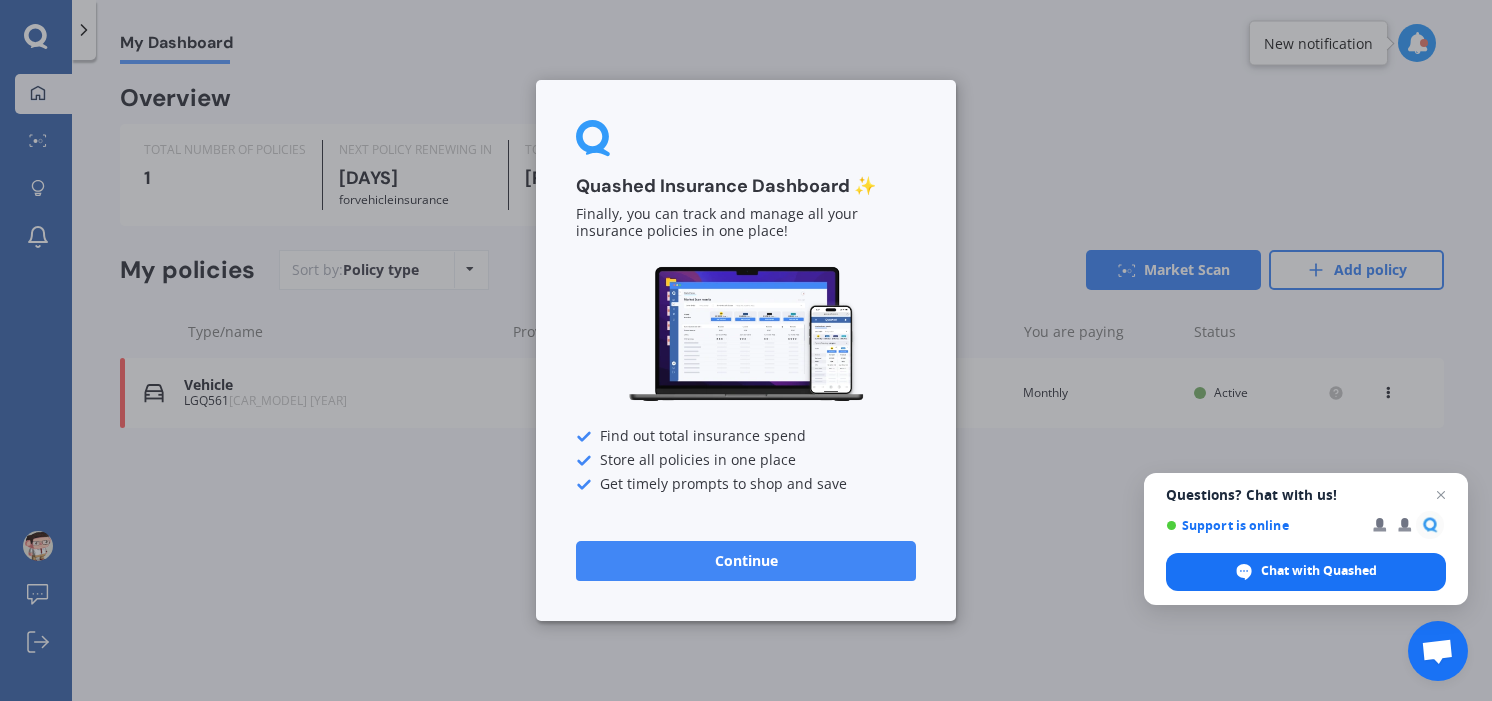 click on "Continue" at bounding box center [746, 561] 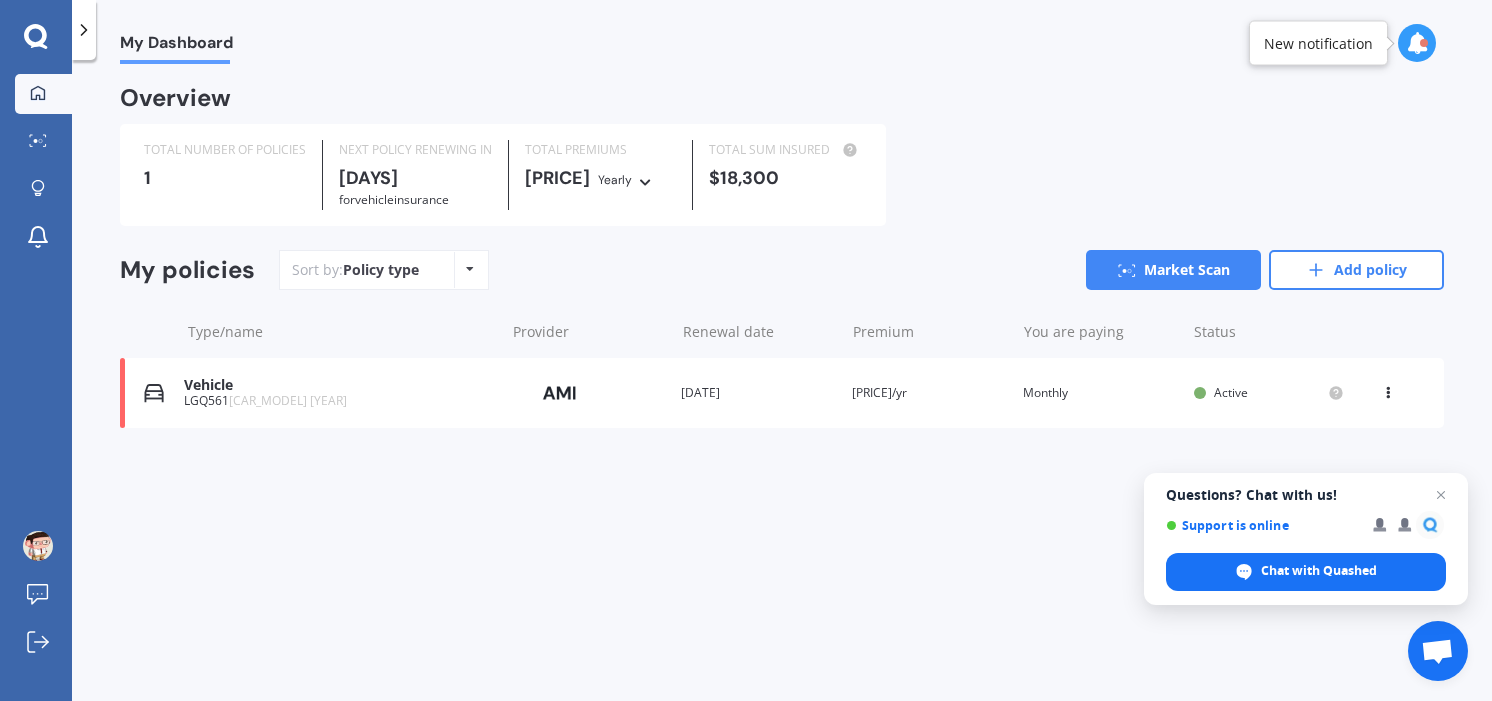 click on "My Dashboard Overview TOTAL NUMBER OF POLICIES 1 NEXT POLICY RENEWING IN [DAYS]   for  Vehicle  insurance TOTAL PREMIUMS [PRICE]/yr Yearly Yearly Six-Monthly Quarterly Monthly Fortnightly Weekly TOTAL SUM INSURED [NUMBER] My policies Sort by:  Policy type Policy type Alphabetical Date added Renewing next Market Scan Add policy Type/name Provider Renewal date Premium You are paying Status Vehicle [PLATE_NUMBER]  [CAR_MODEL] [YEAR] Provider Renewal date [DATE] Premium [PRICE]/yr You are paying Monthly Status Active View option View policy Delete Vehicle [PLATE_NUMBER]  [CAR_MODEL] [YEAR] Provider Renewal date [DATE] Premium [PRICE]/yr You are paying Monthly Status Active View option View policy Delete" at bounding box center [782, 384] 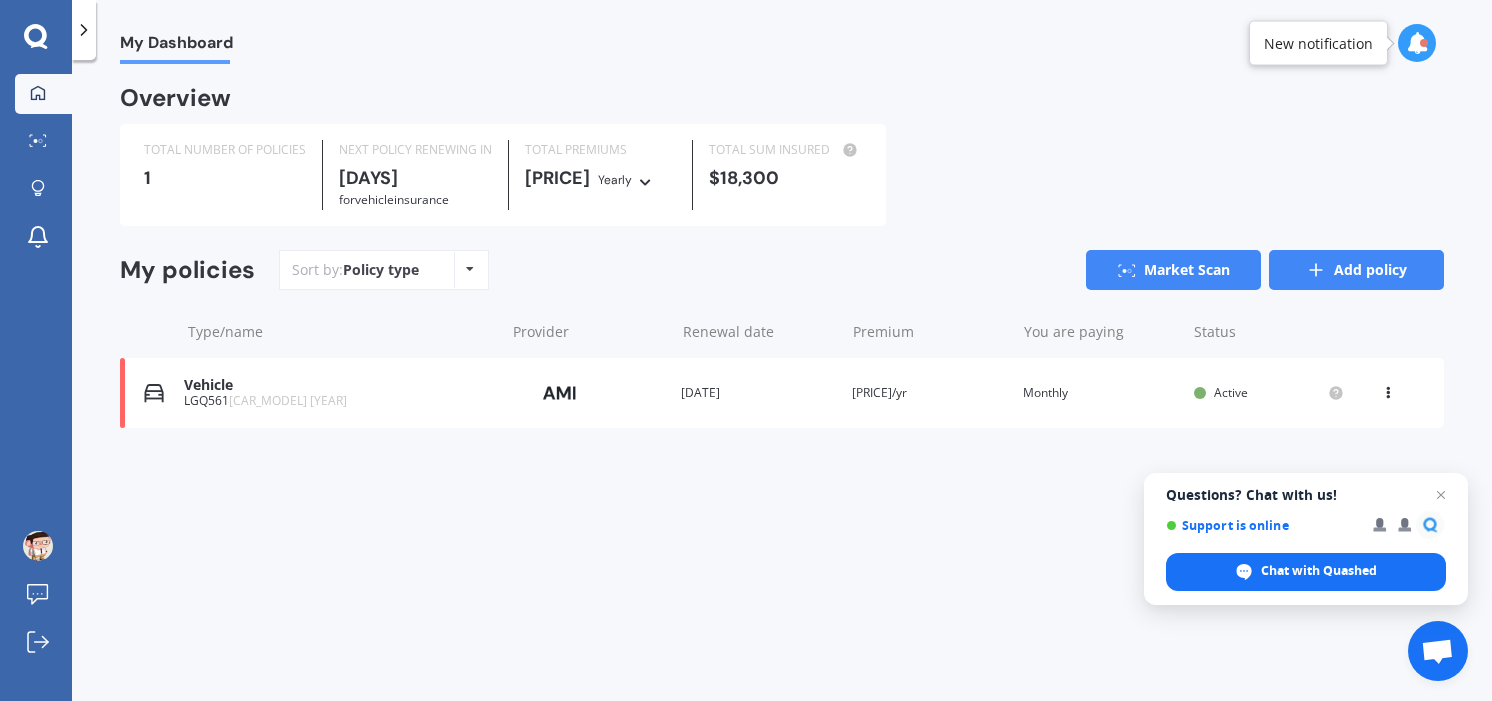 click at bounding box center [1316, 270] 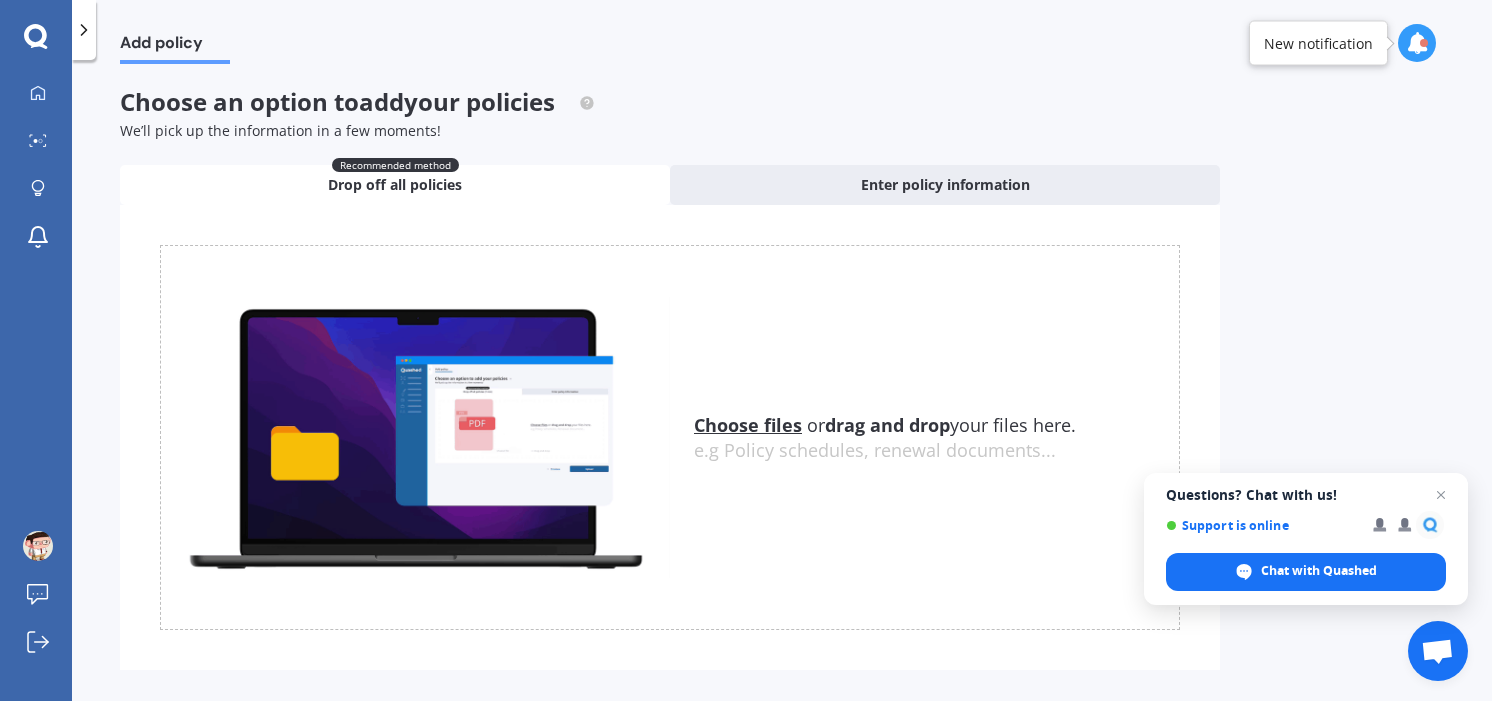 click on "Choose files" at bounding box center [748, 425] 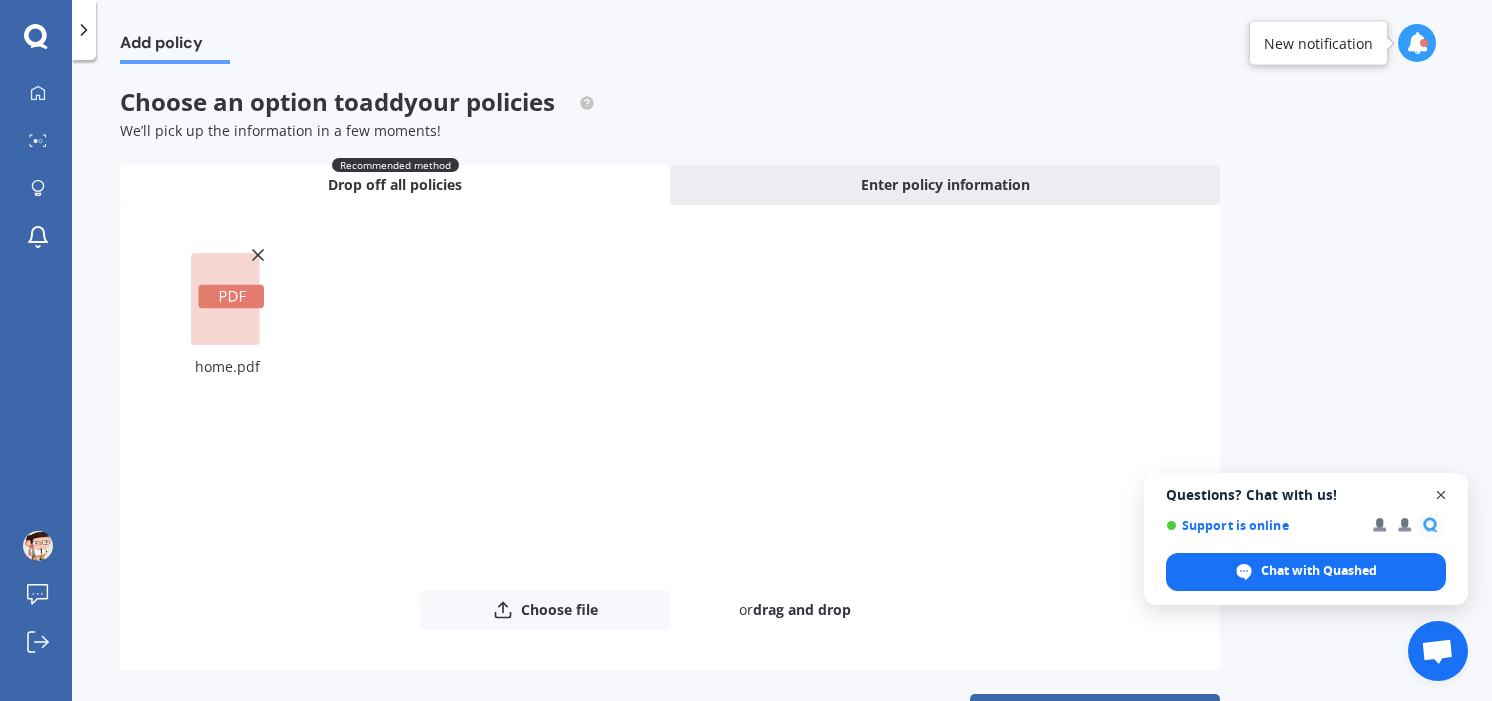 click at bounding box center (1441, 495) 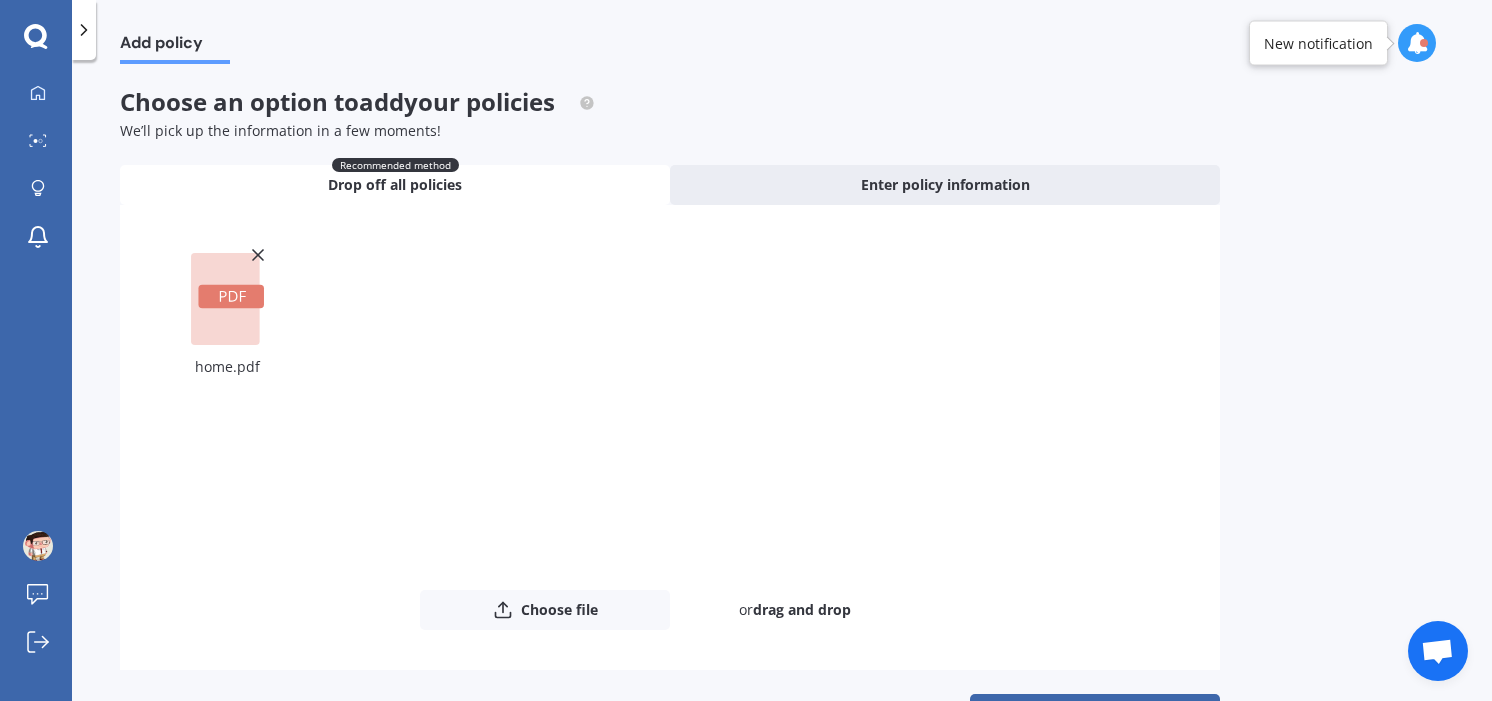 scroll, scrollTop: 67, scrollLeft: 0, axis: vertical 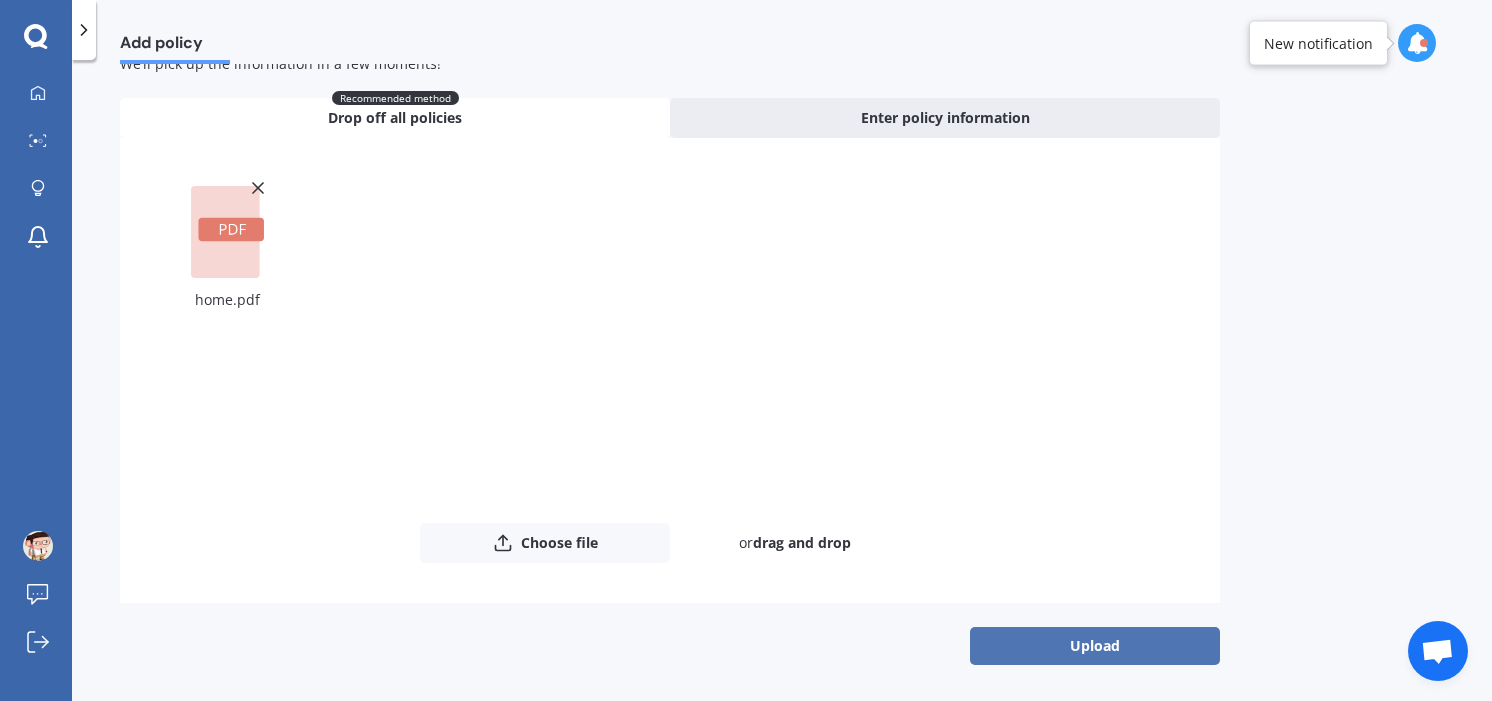 click on "Upload" at bounding box center [1095, 646] 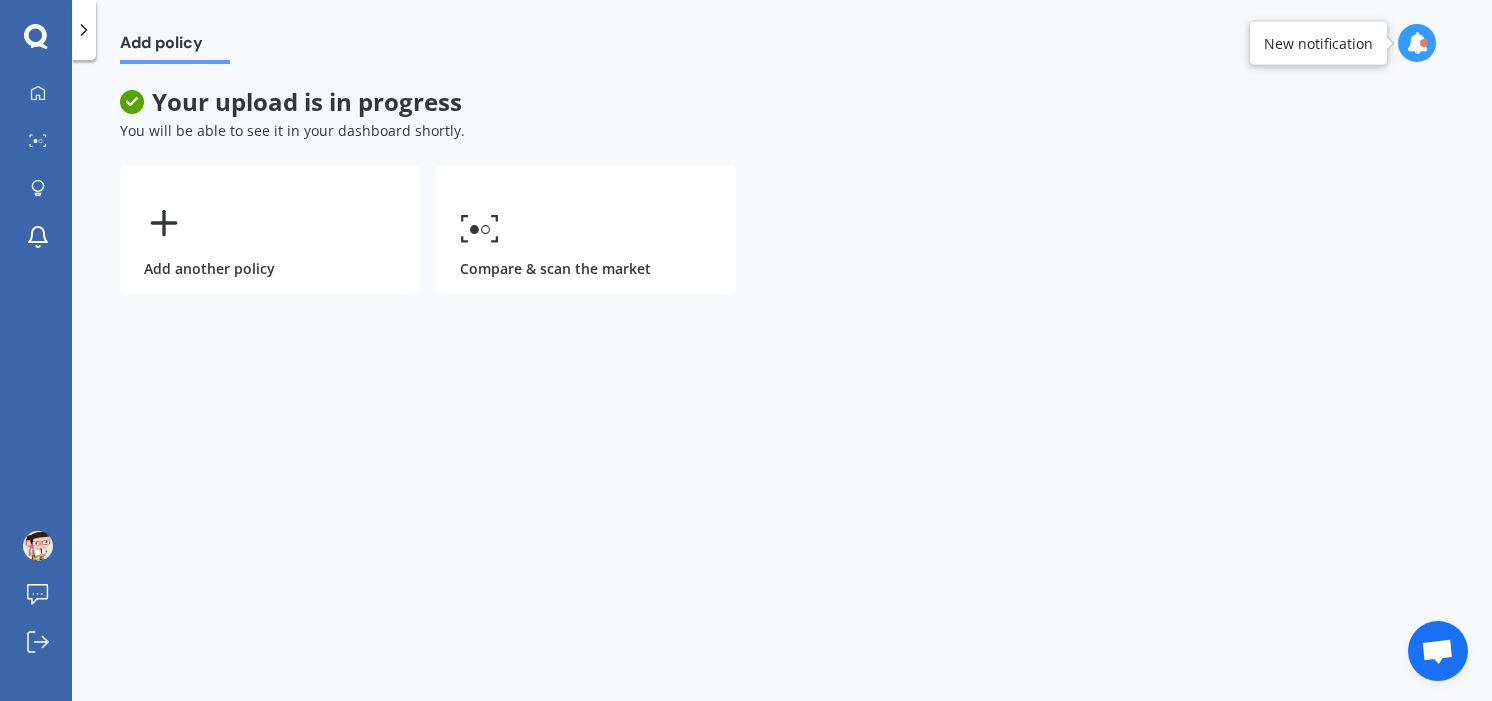 scroll, scrollTop: 0, scrollLeft: 0, axis: both 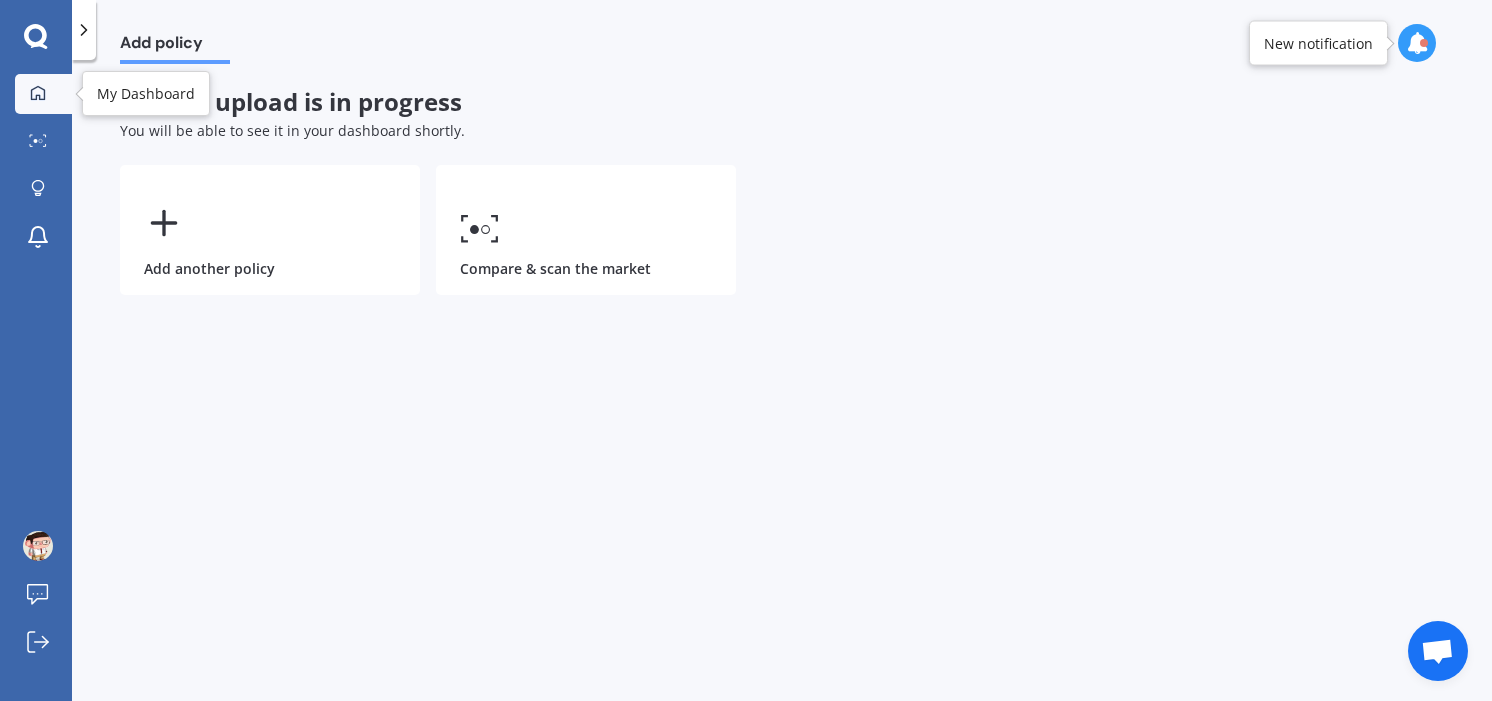 click on "My Dashboard" at bounding box center (43, 94) 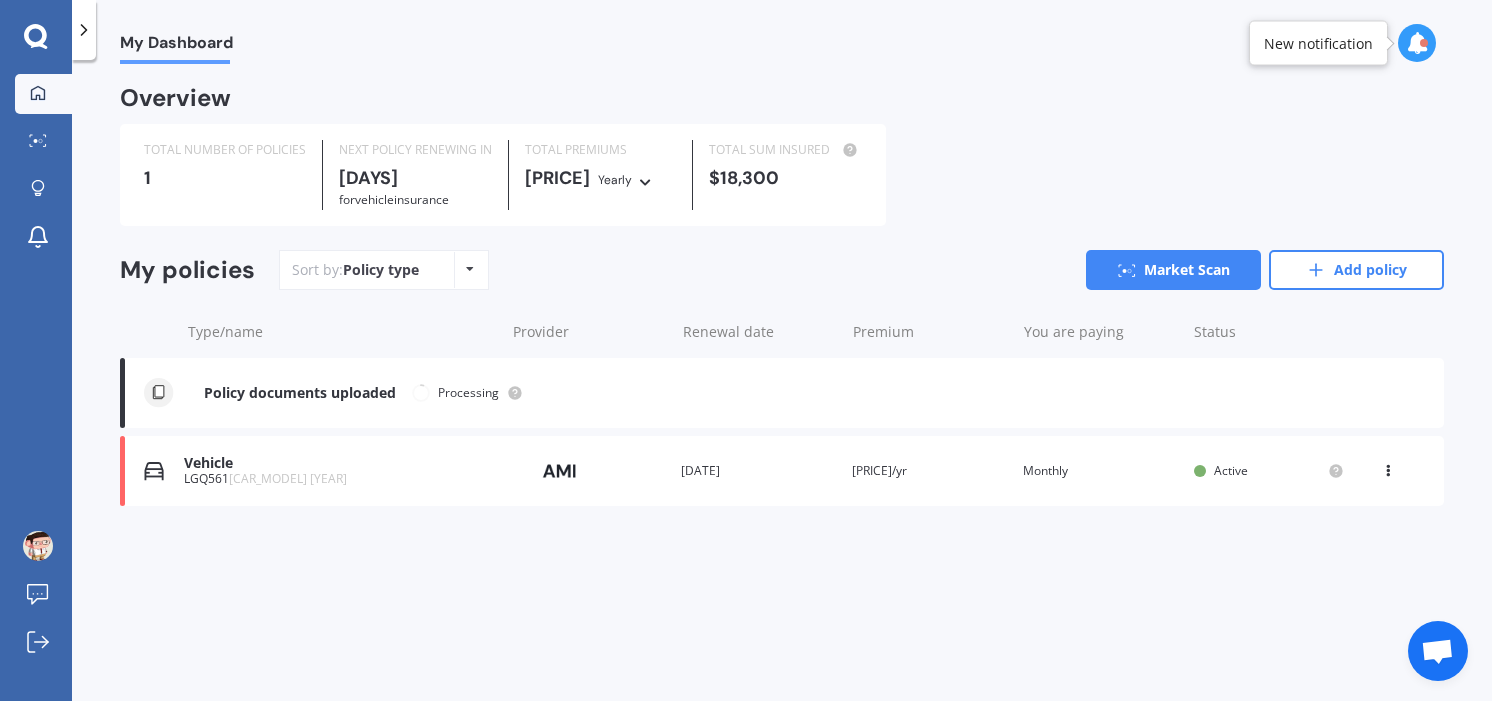 click on "Policy documents uploaded" at bounding box center [300, 393] 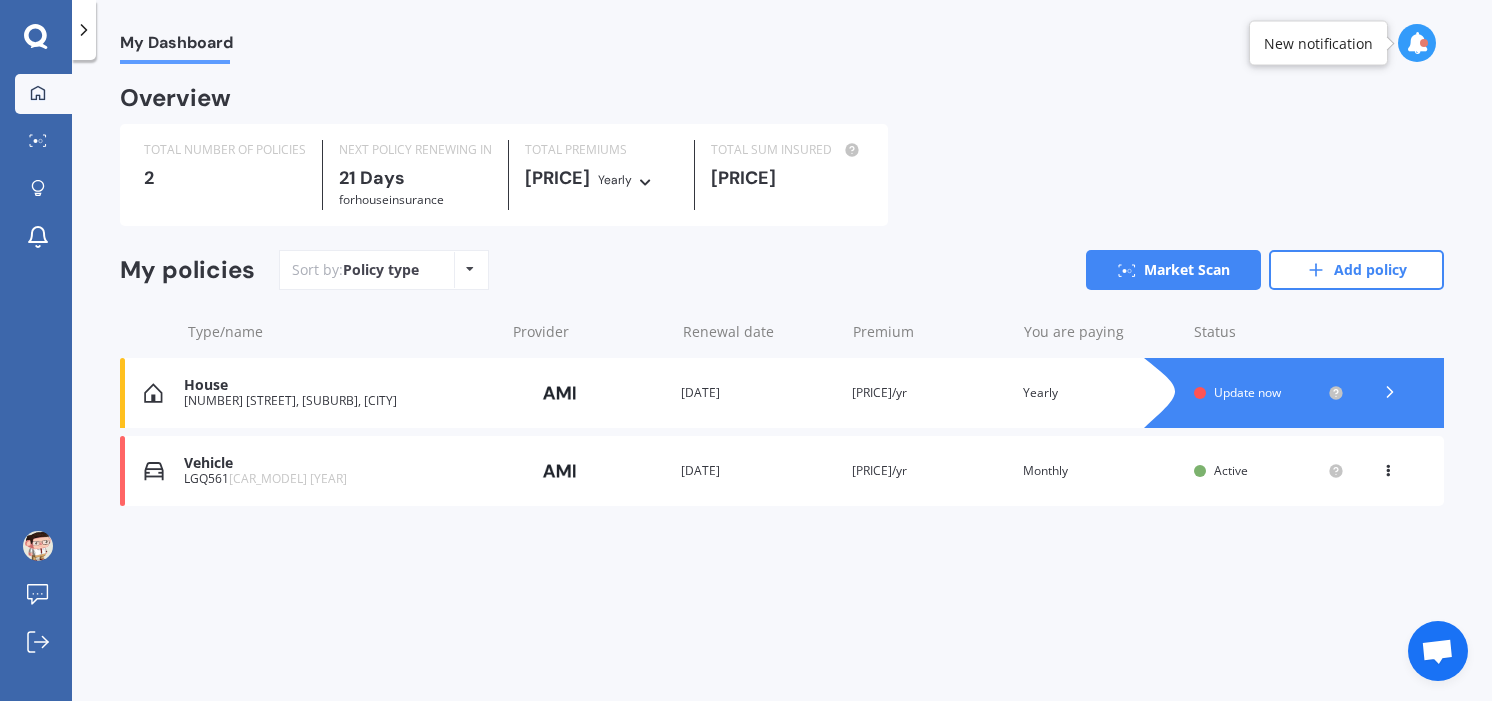 click on "Update now" at bounding box center [1247, 392] 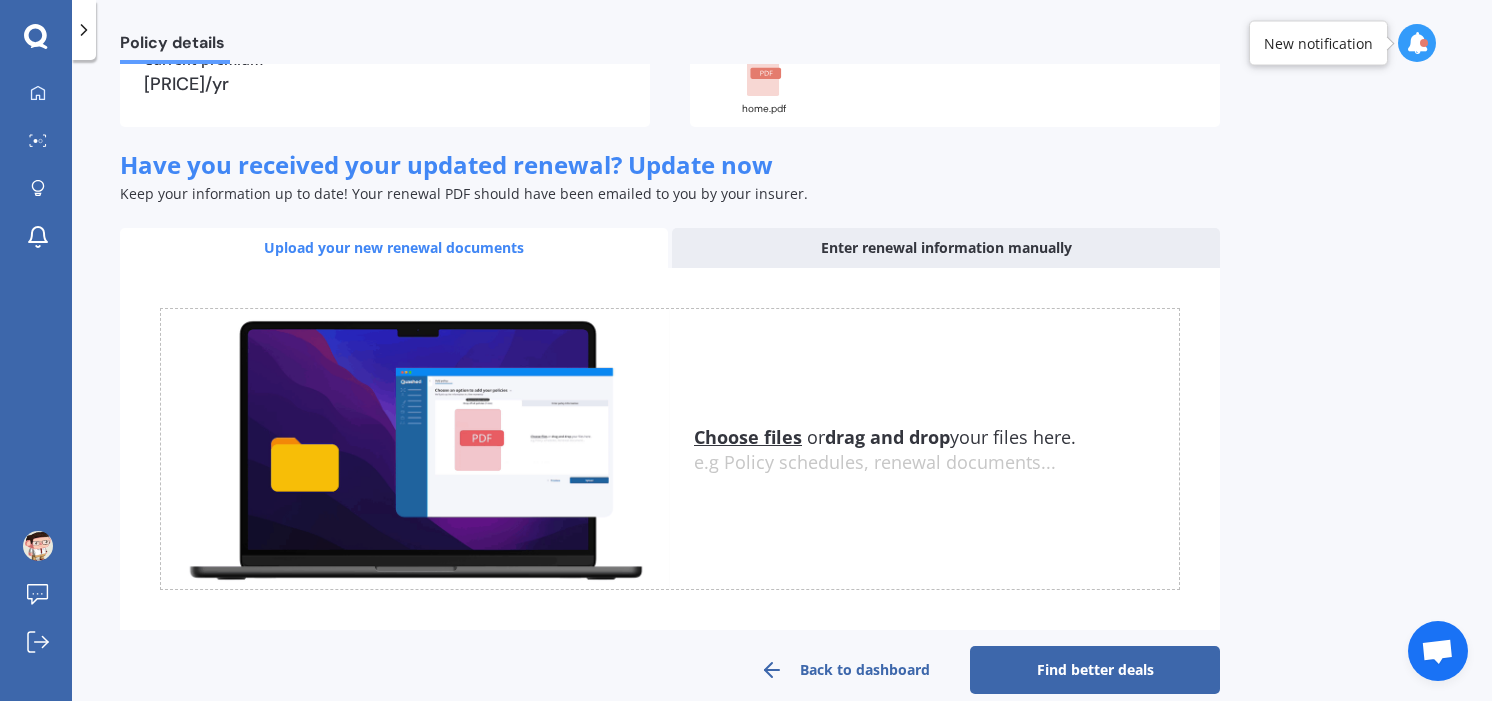 scroll, scrollTop: 261, scrollLeft: 0, axis: vertical 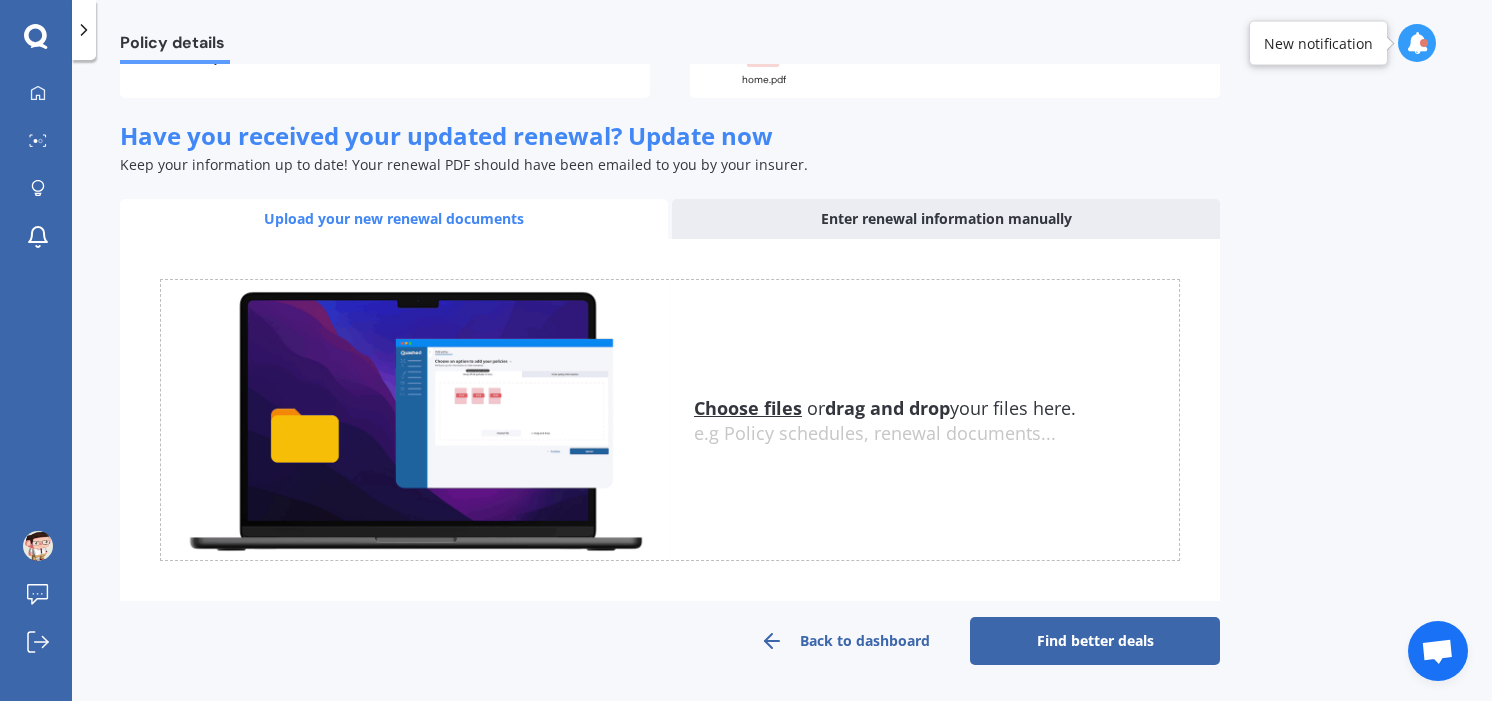 click on "Enter renewal information manually" at bounding box center [946, 219] 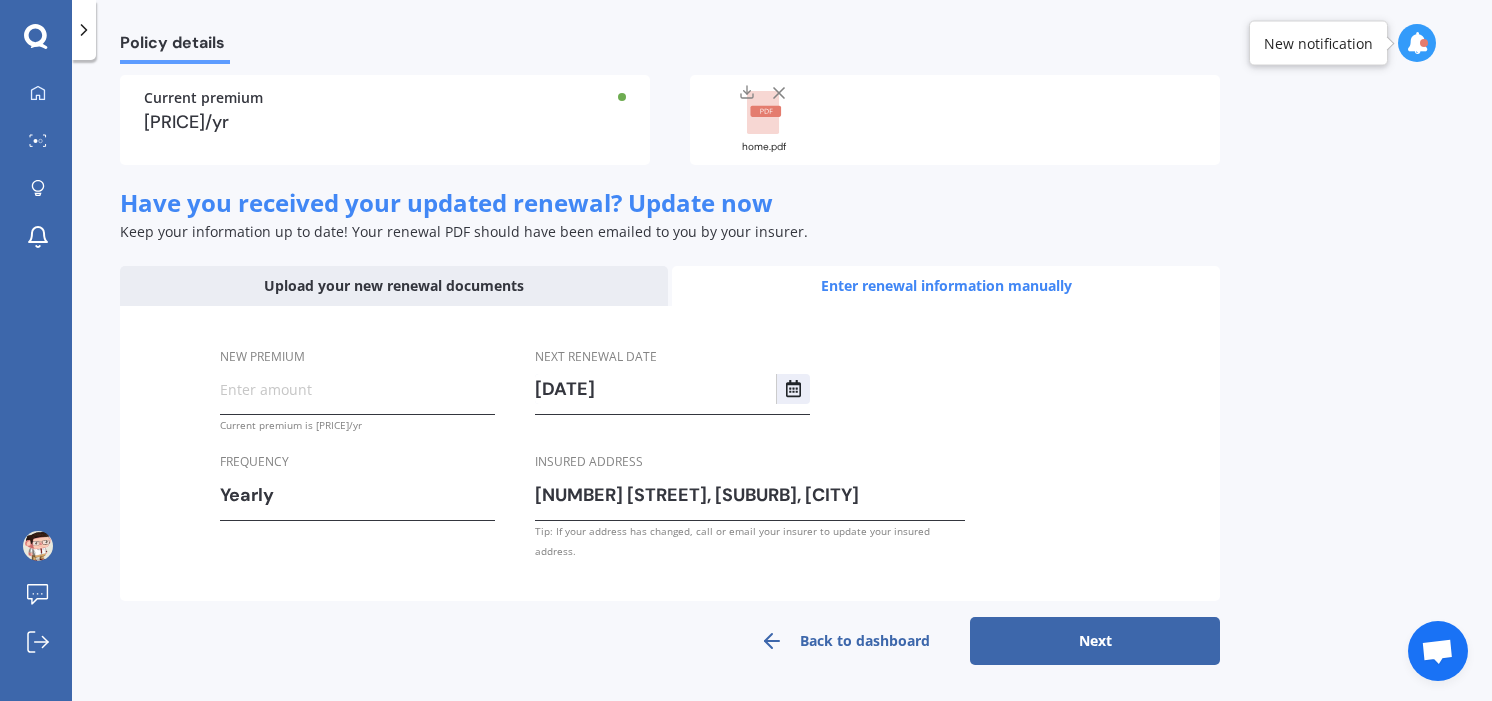 scroll, scrollTop: 175, scrollLeft: 0, axis: vertical 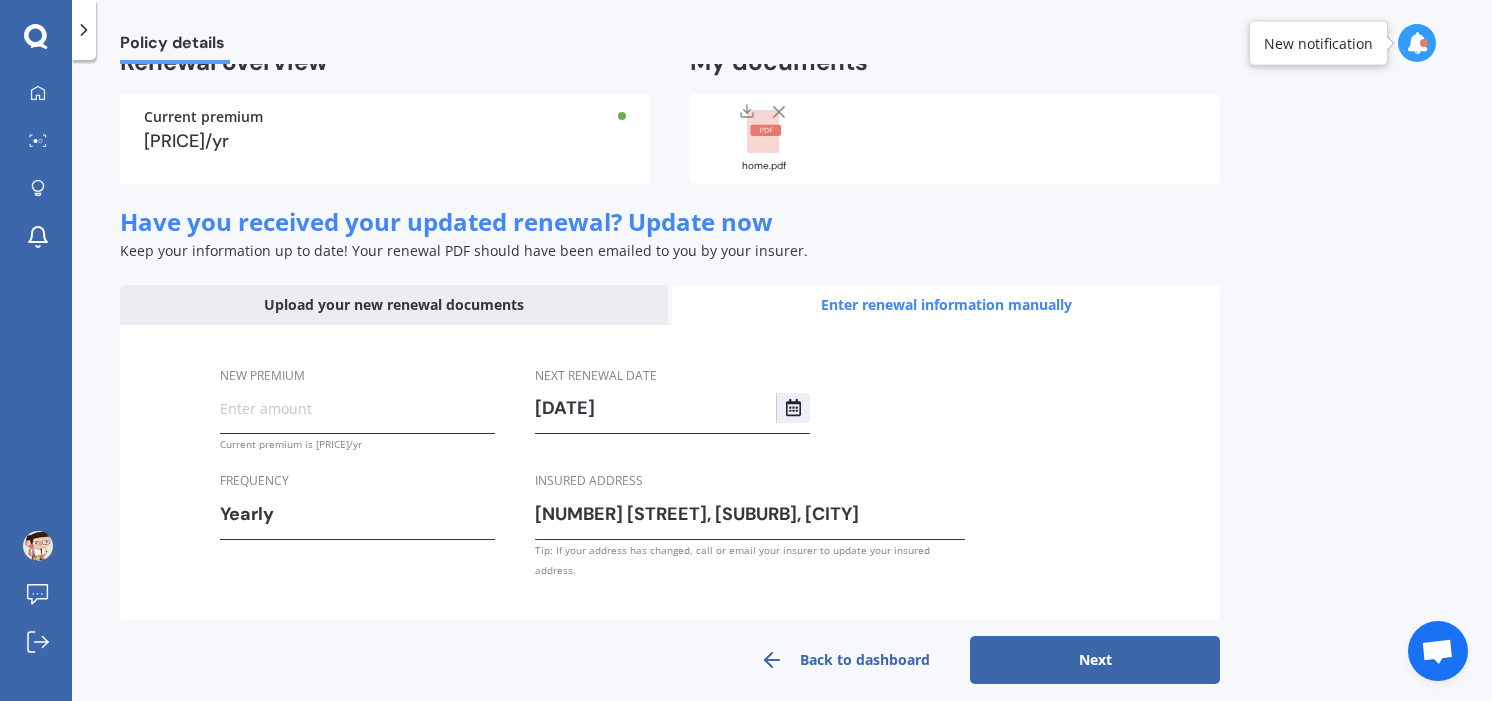 click on "New premium" at bounding box center (357, 408) 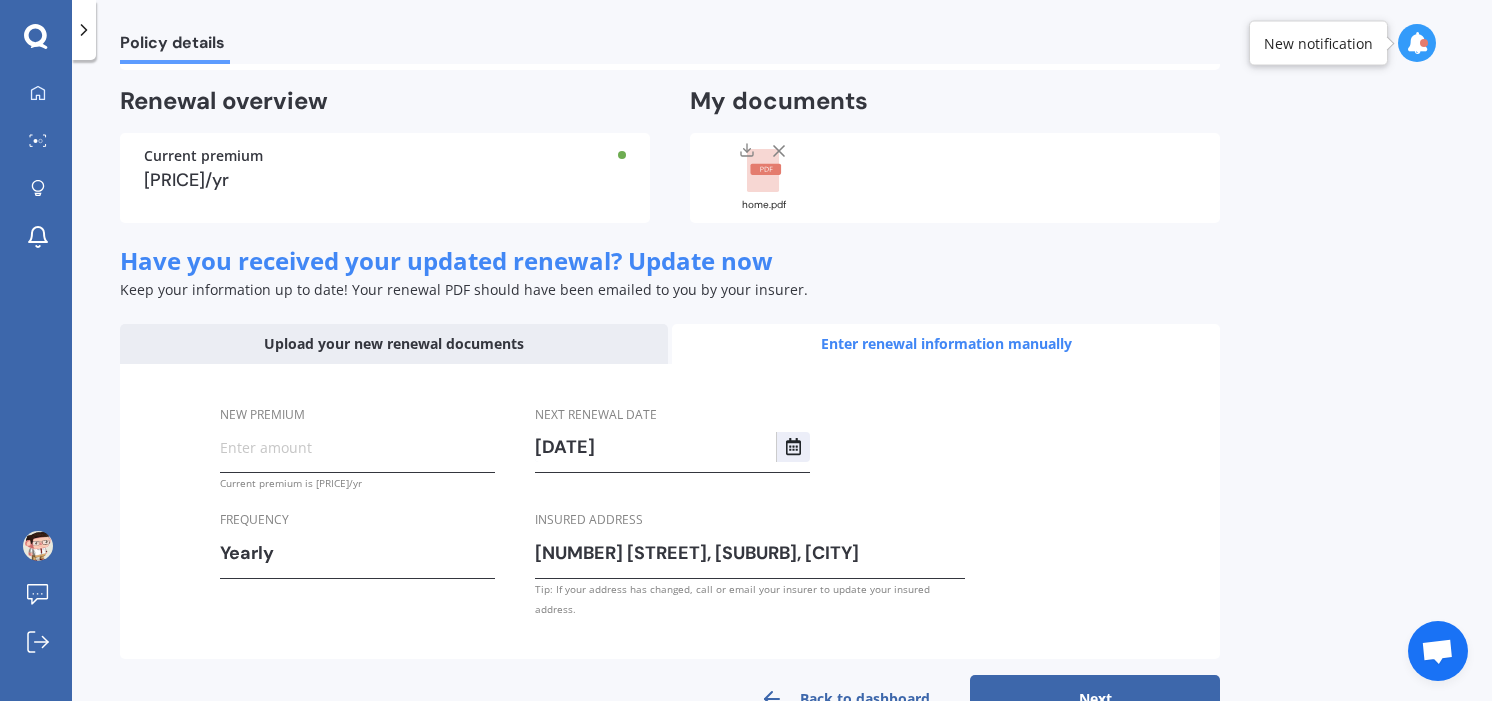 scroll, scrollTop: 154, scrollLeft: 0, axis: vertical 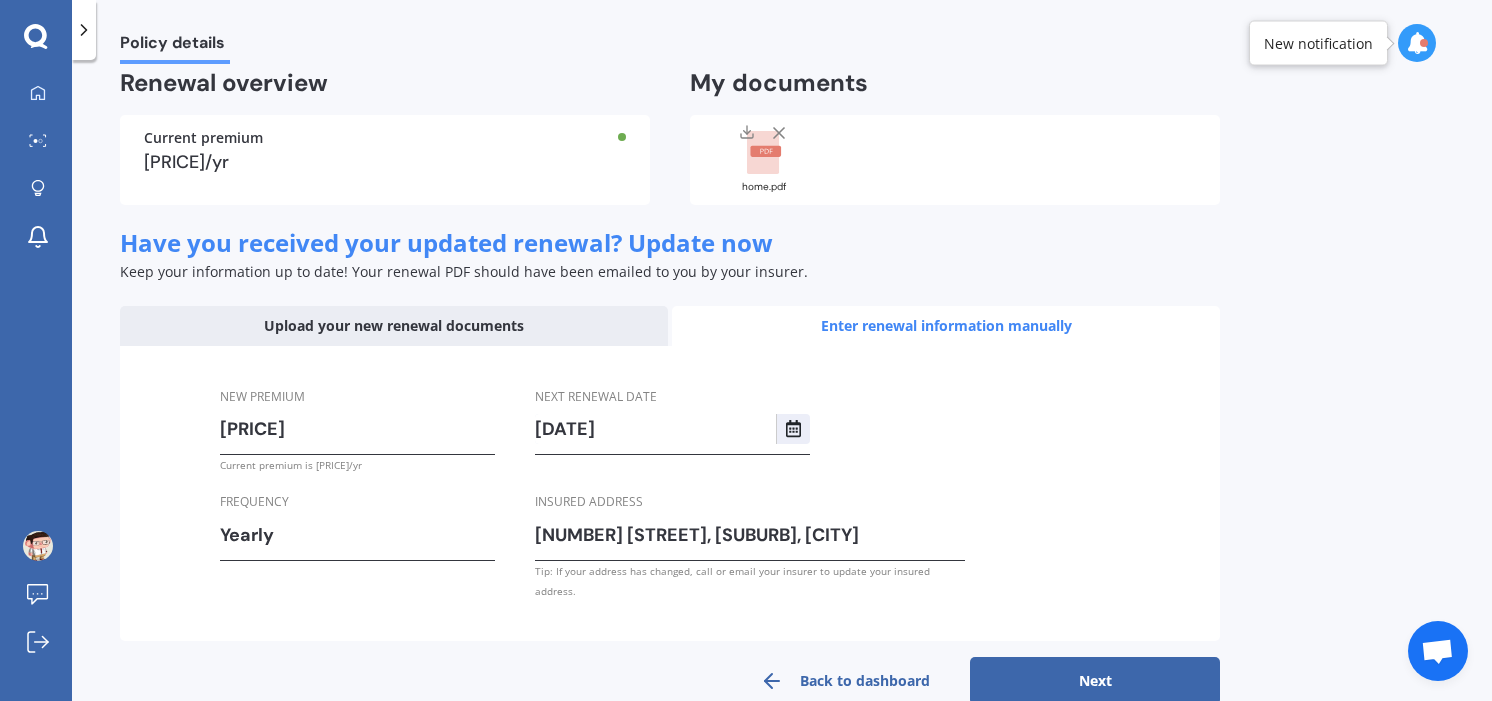 type on "[PRICE]" 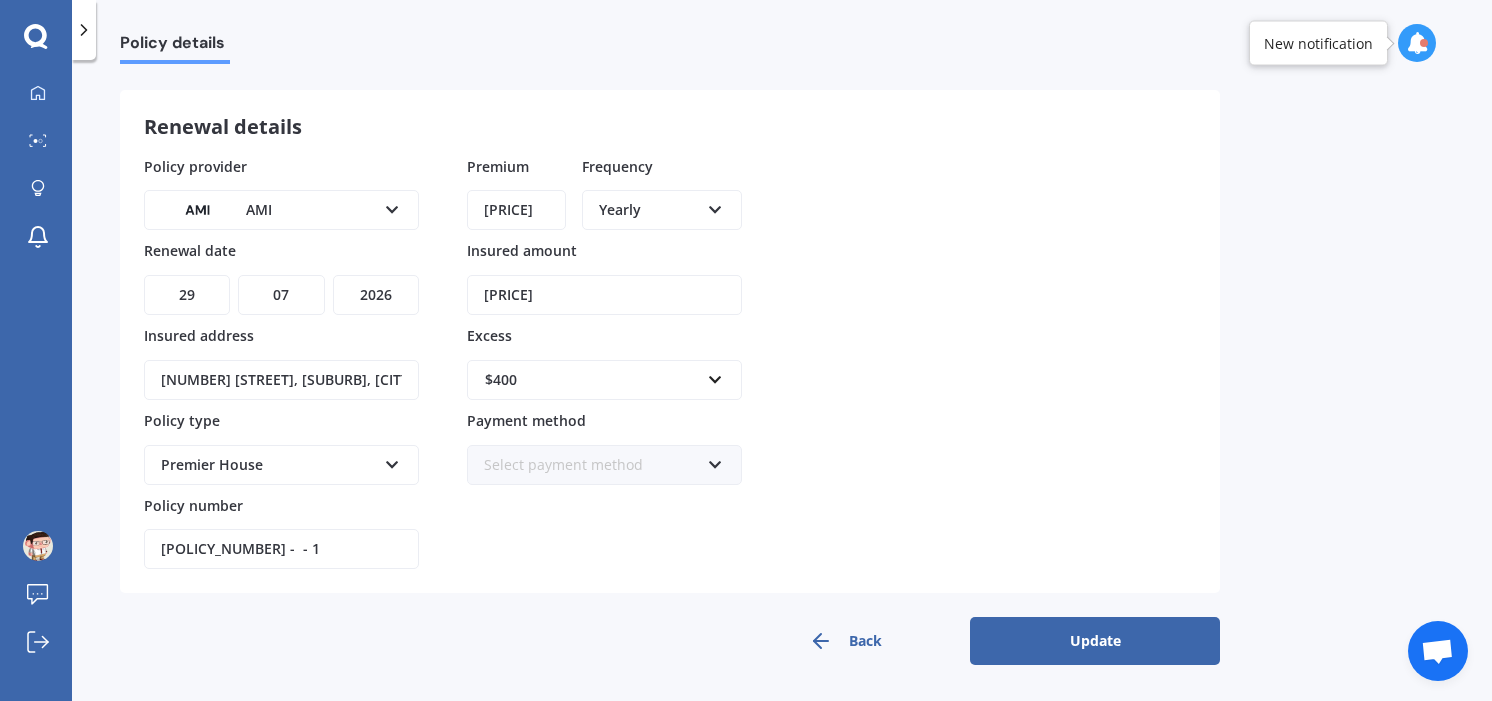 click on "Policy details Renewal - House It’s important to double check your renewal details to make sure they are correct Renewal details Policy provider AMI AA AMI AMP ANZ ASB Ando BNZ Co-Operative Bank FMG Initio Kiwibank Lantern MAS NZI Other SBS State TSB Tower Trade Me Insurance Vero Westpac YOUI Renewal date DD 01 02 03 04 05 06 07 08 09 10 11 12 13 14 15 16 17 18 19 20 21 22 23 24 25 26 27 28 29 30 31 MM 01 02 03 04 05 06 07 08 09 10 11 12 YYYY 2027 2026 2025 2024 2023 2022 2021 2020 2019 2018 2017 2016 2015 2014 2013 2012 2011 2010 2009 2008 2007 2006 2005 2004 2003 2002 2001 2000 1999 1998 1997 1996 1995 1994 1993 1992 1991 1990 1989 1988 1987 1986 1985 1984 1983 1982 1981 1980 1979 1978 1977 1976 1975 1974 1973 1972 1971 1970 1969 1968 1967 1966 1965 1964 1963 1962 1961 1960 1959 1958 1957 1956 1955 1954 1953 1952 1951 1950 1949 1948 1947 1946 1945 1944 1943 1942 1941 1940 1939 1938 1937 1936 1935 1934 1933 1932 1931 1930 1929 1928 Insured address [NUMBER] [STREET], [SUBURB], [CITY] Policy type Premier House" at bounding box center [782, 384] 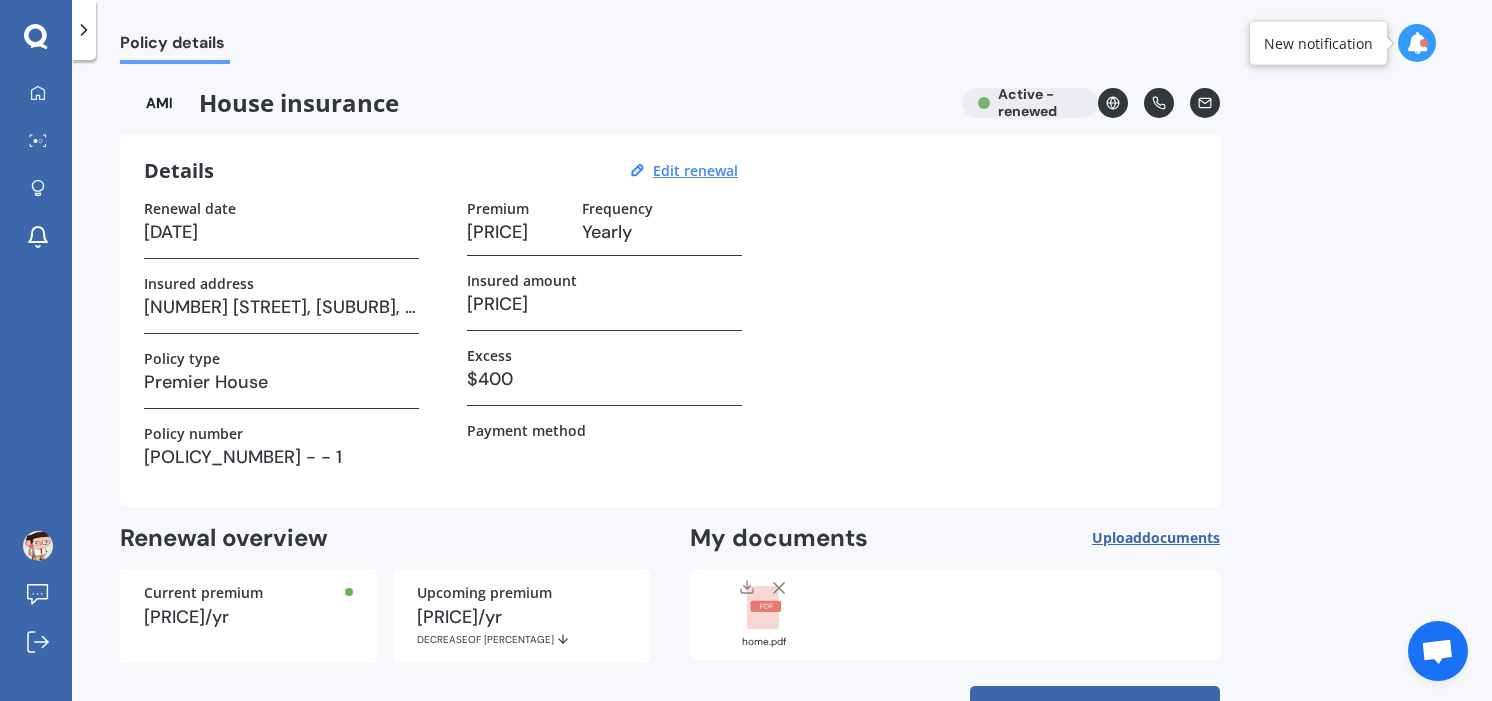 scroll, scrollTop: 68, scrollLeft: 0, axis: vertical 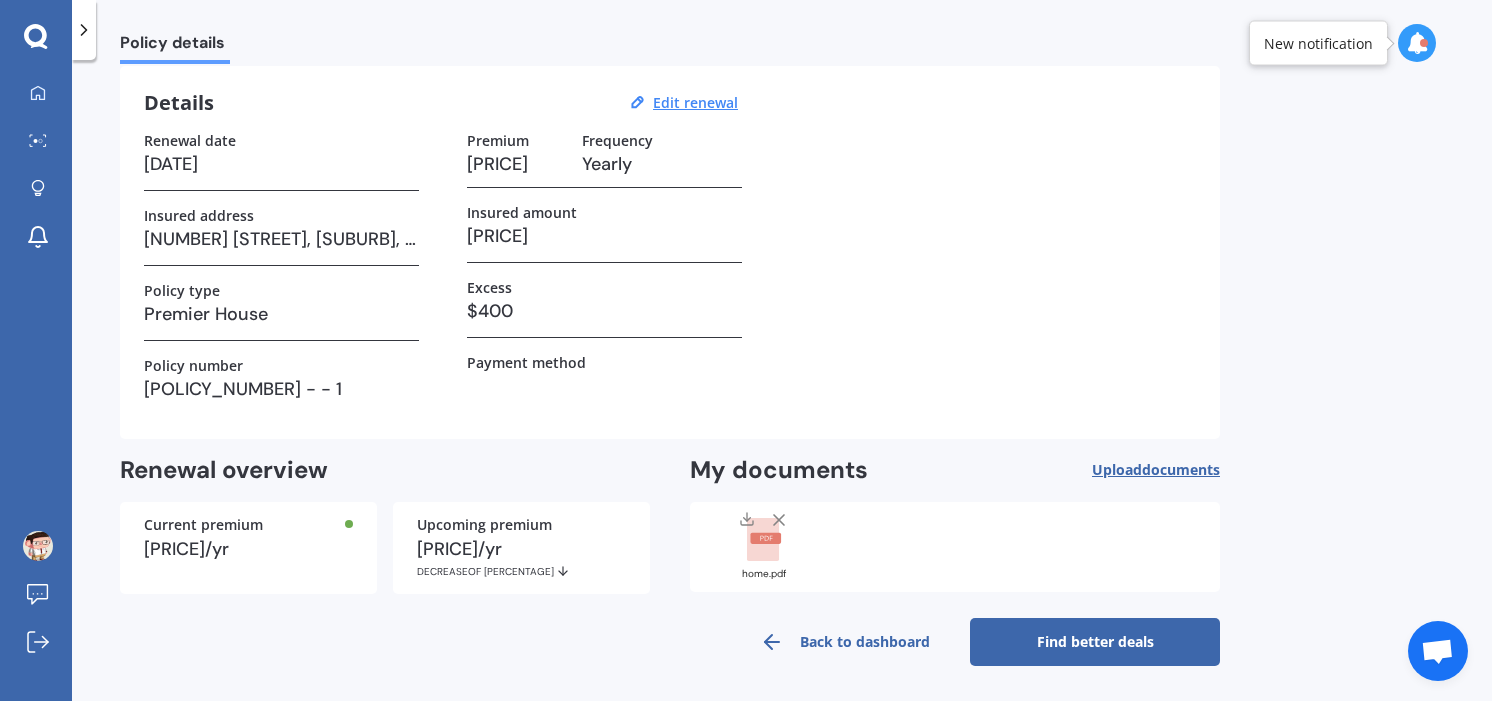 click on "Find better deals" at bounding box center (1095, 642) 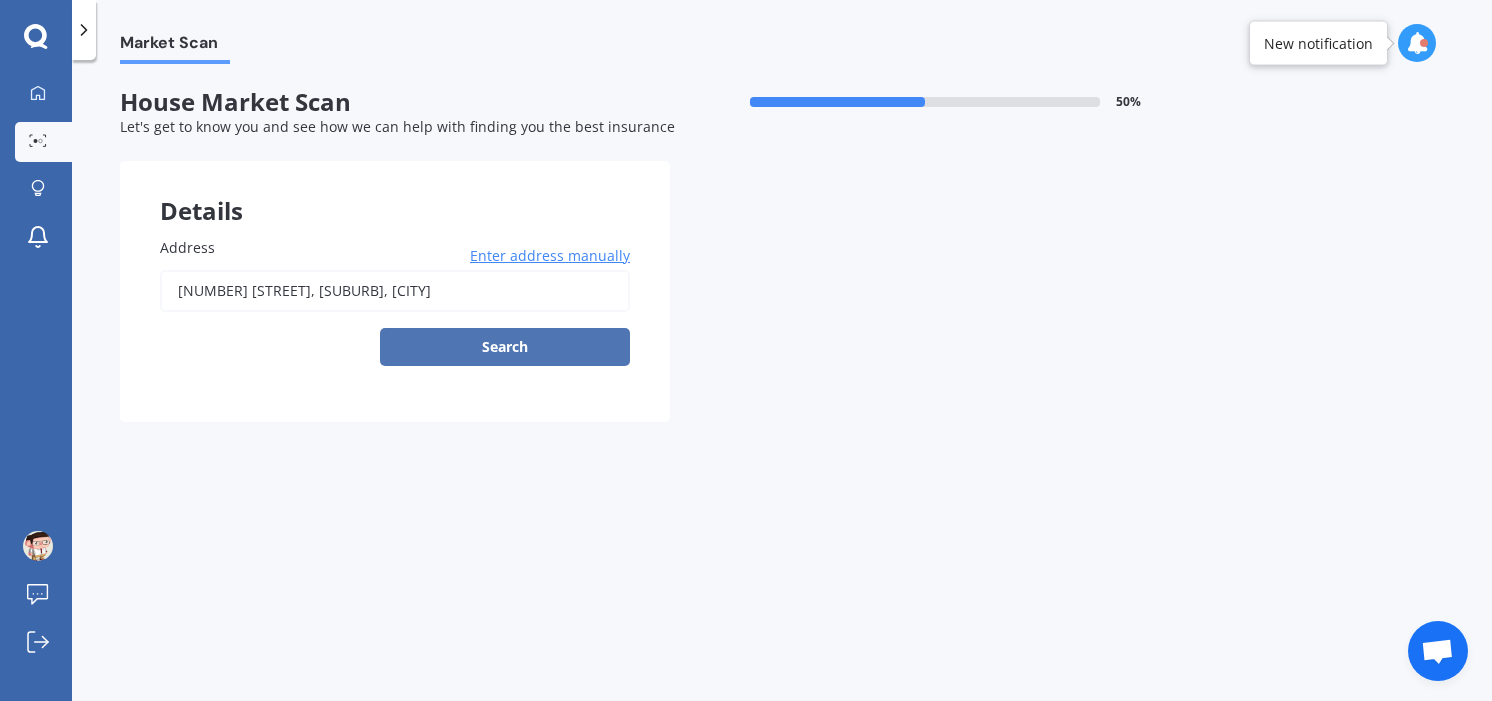 click on "Search" at bounding box center (505, 347) 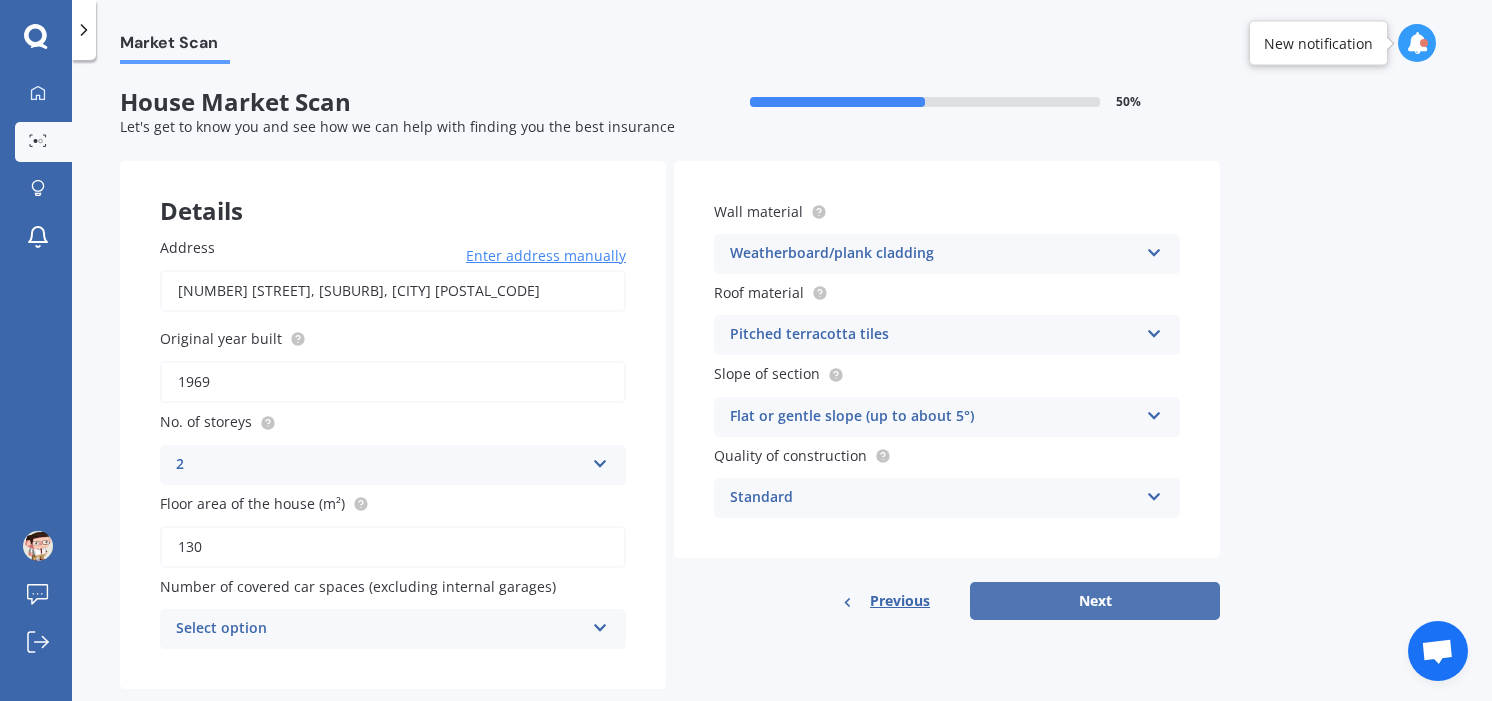 click on "Next" at bounding box center (1095, 601) 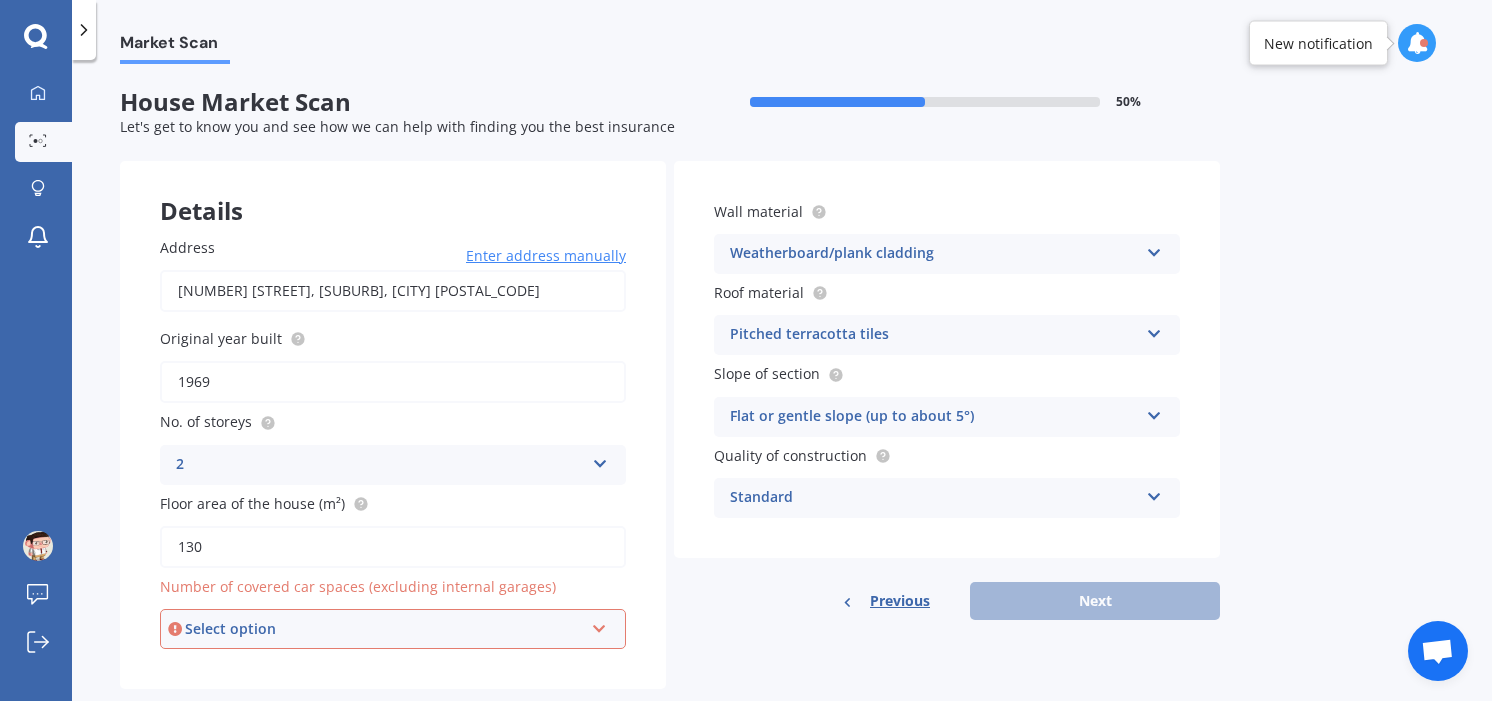 click on "Select option" at bounding box center (384, 629) 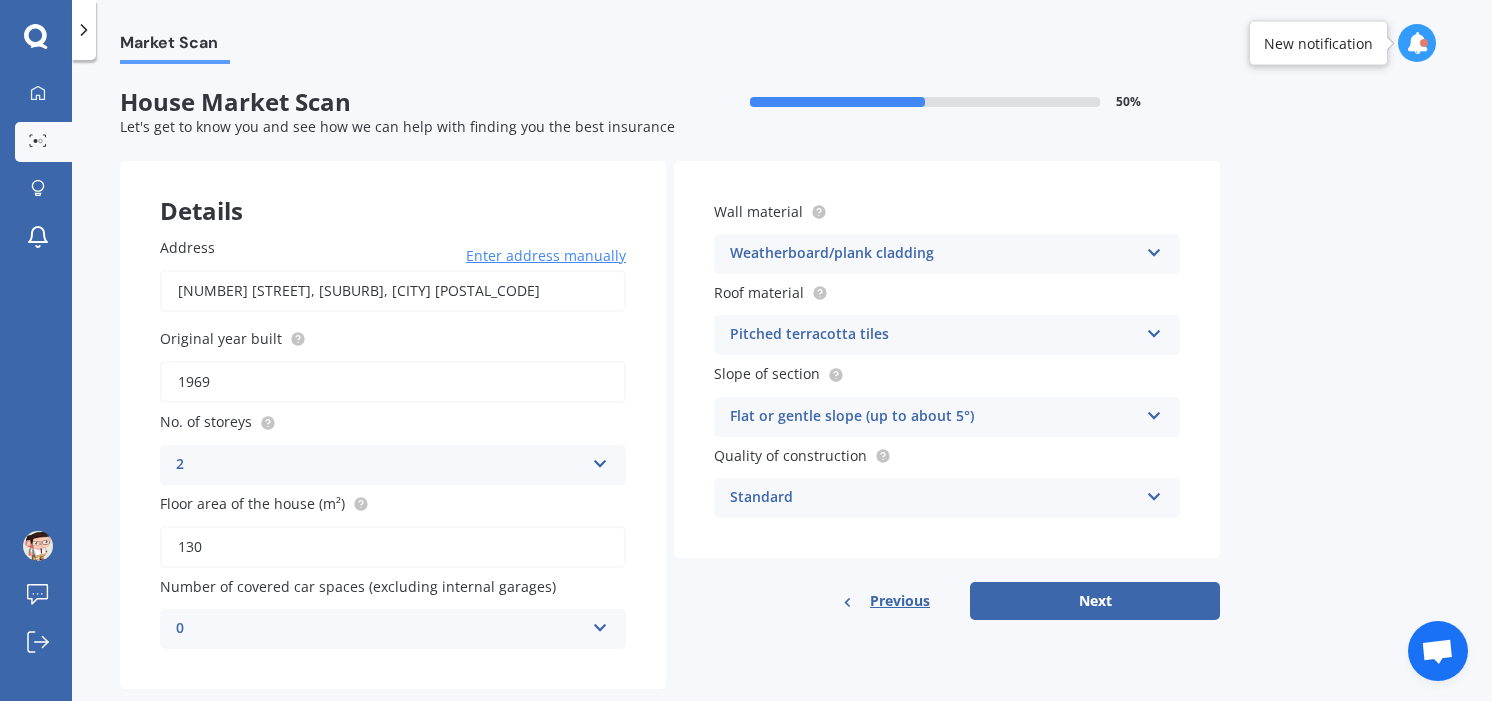 click on "Address [NUMBER] [STREET], [SUBURB], [CITY] [POSTAL_CODE] Enter address manually Search Original year built [YEAR] No. of storeys 2 1 2 3 4 5+ Floor area of the house (m²) [AREA] Number of covered car spaces (excluding internal garages) 0 0 1 2 3 4 5+" at bounding box center [393, 443] 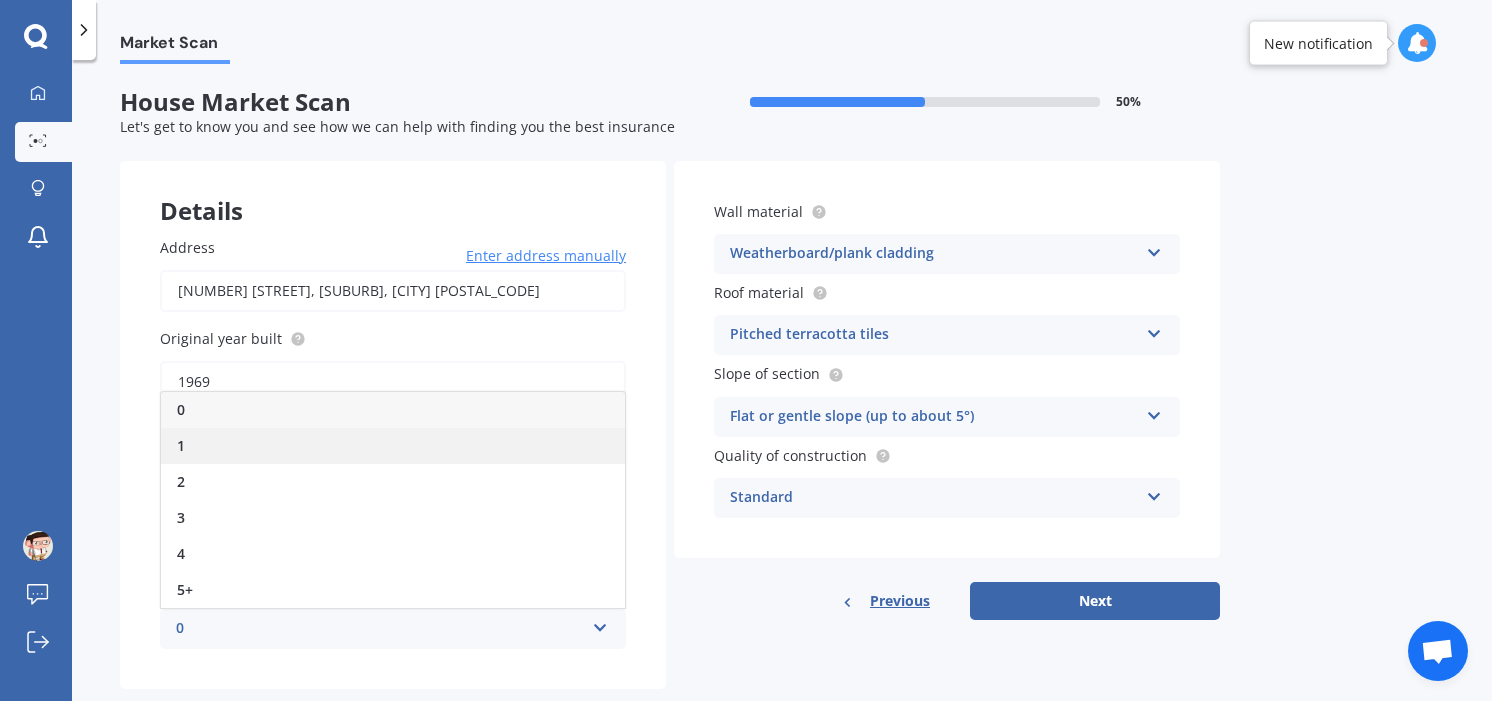 click on "1" at bounding box center [393, 446] 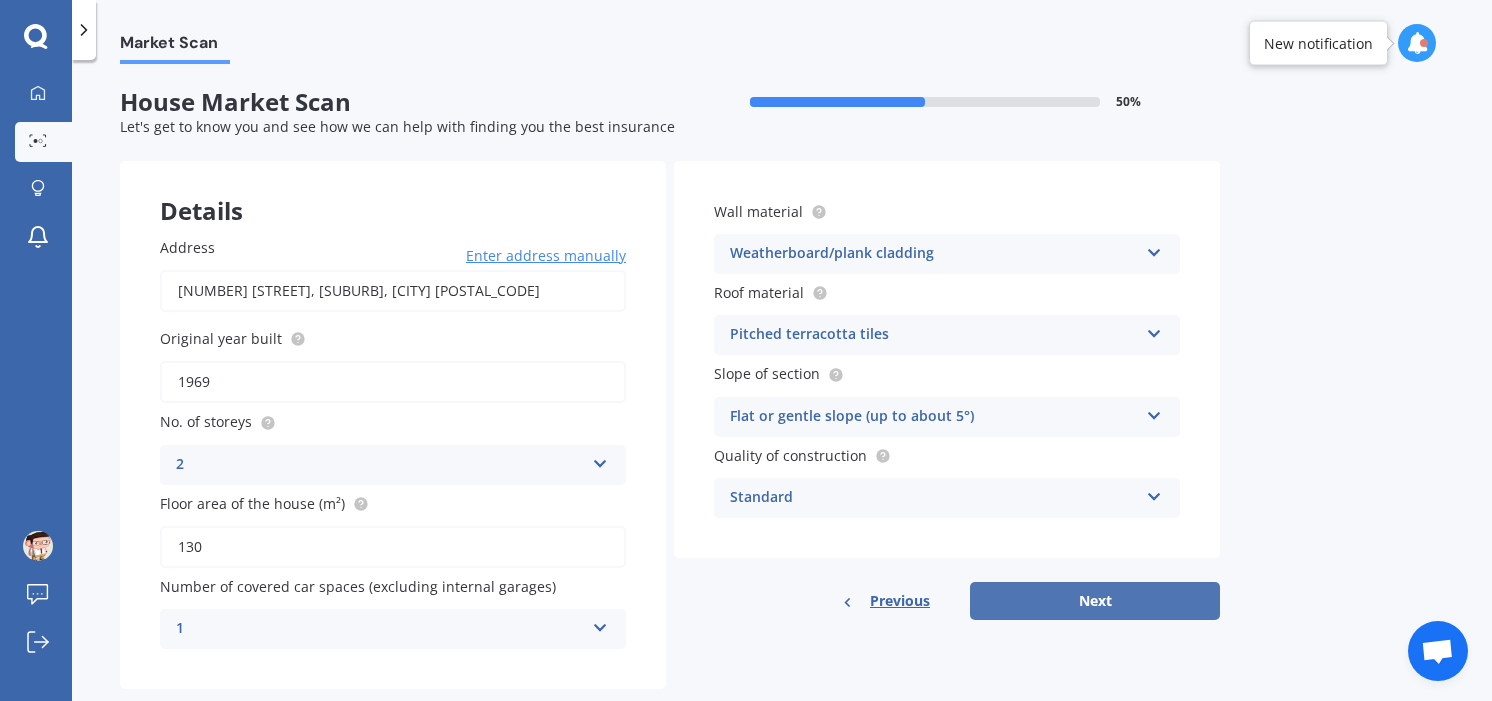 click on "Next" at bounding box center (1095, 601) 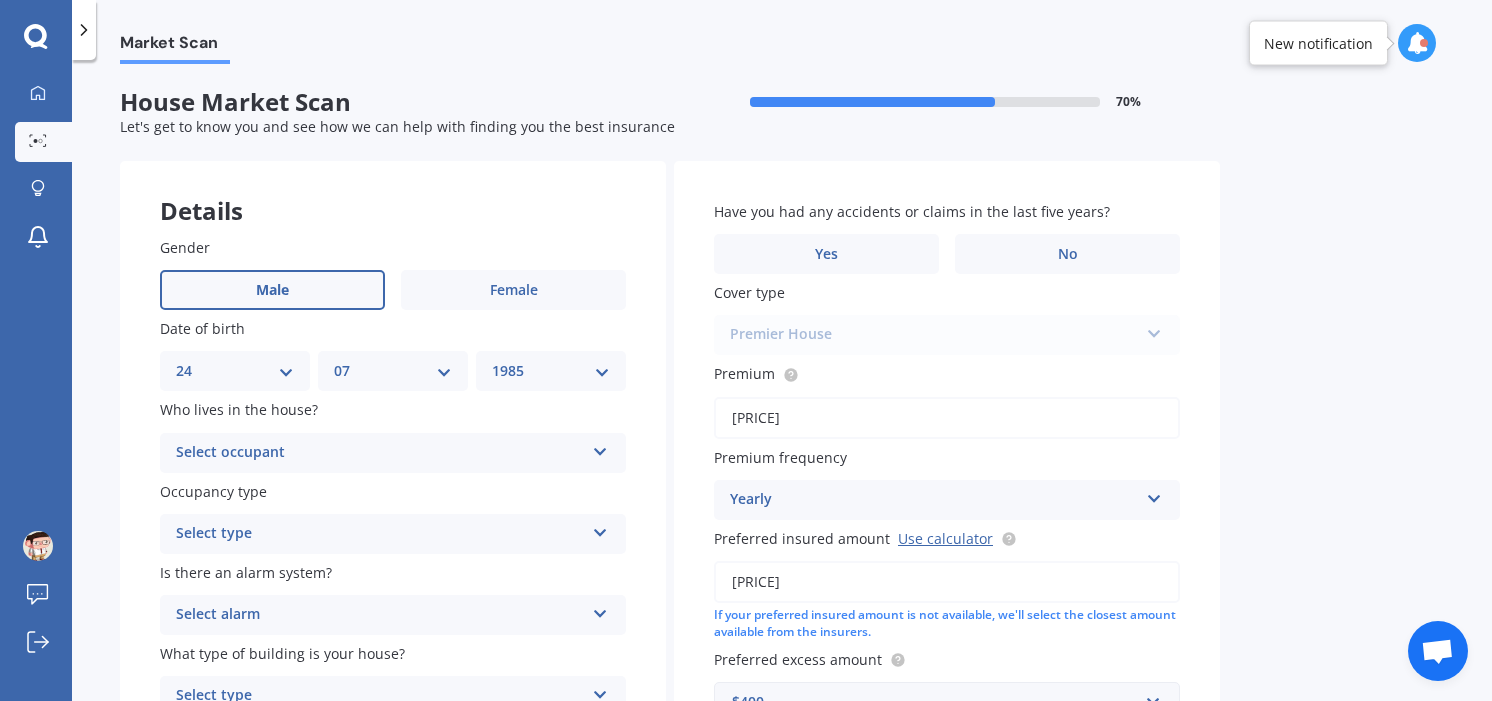 click on "Select occupant" at bounding box center (380, 453) 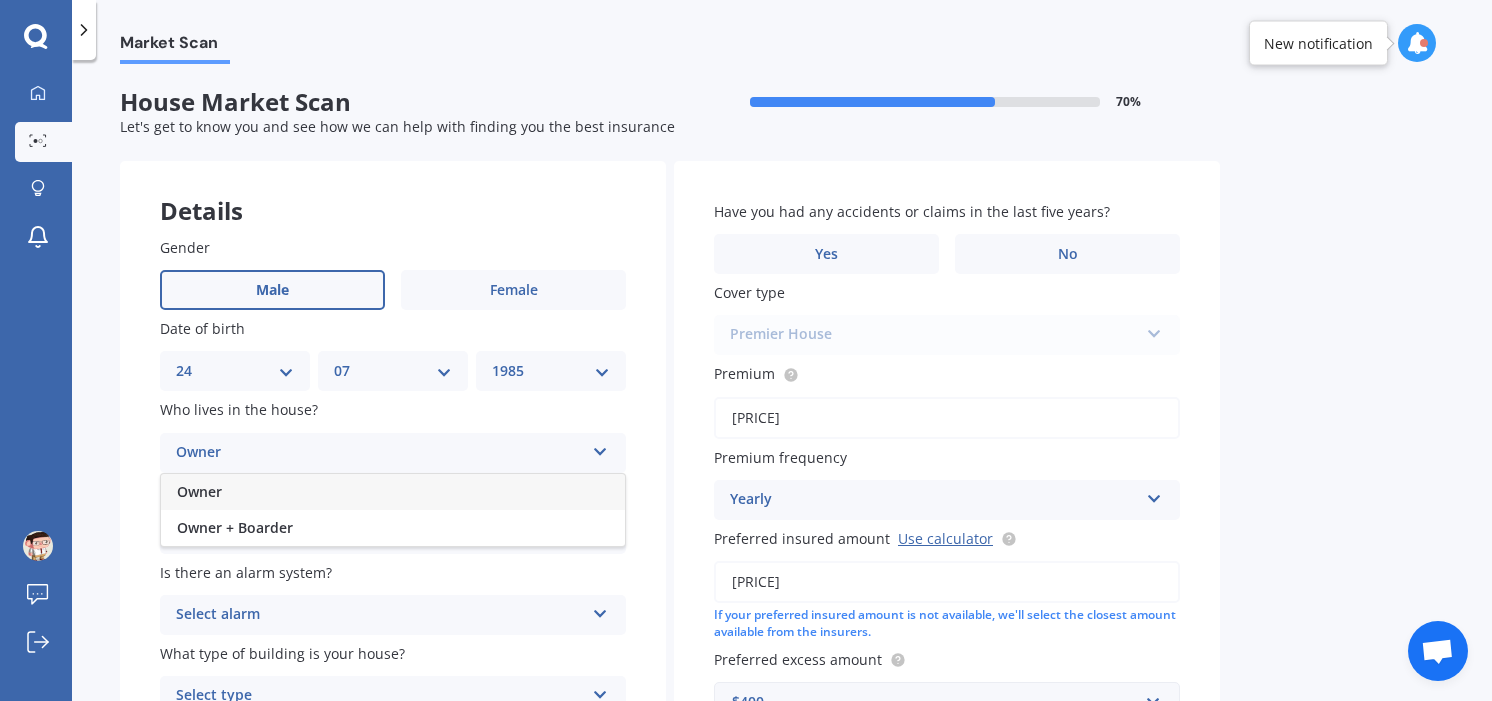click on "Owner" at bounding box center [393, 492] 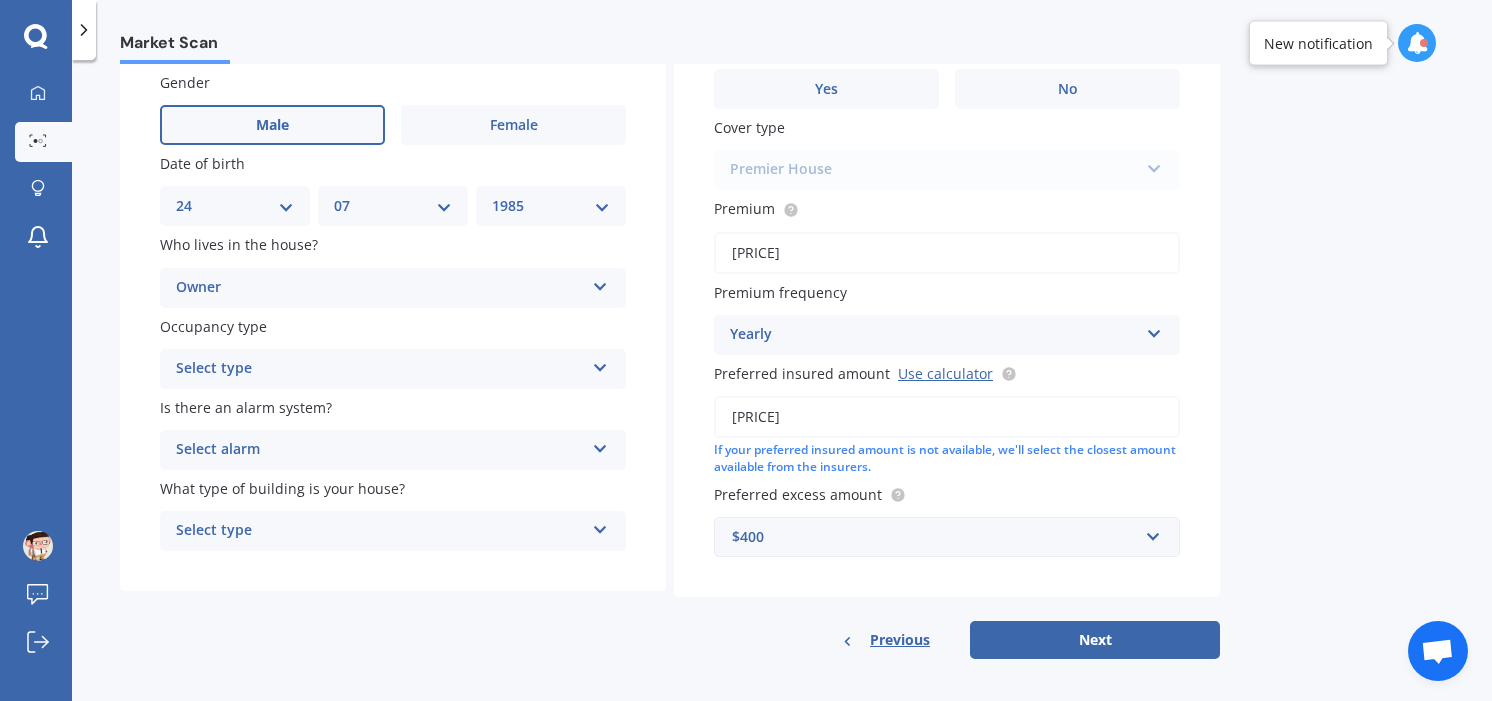 scroll, scrollTop: 170, scrollLeft: 0, axis: vertical 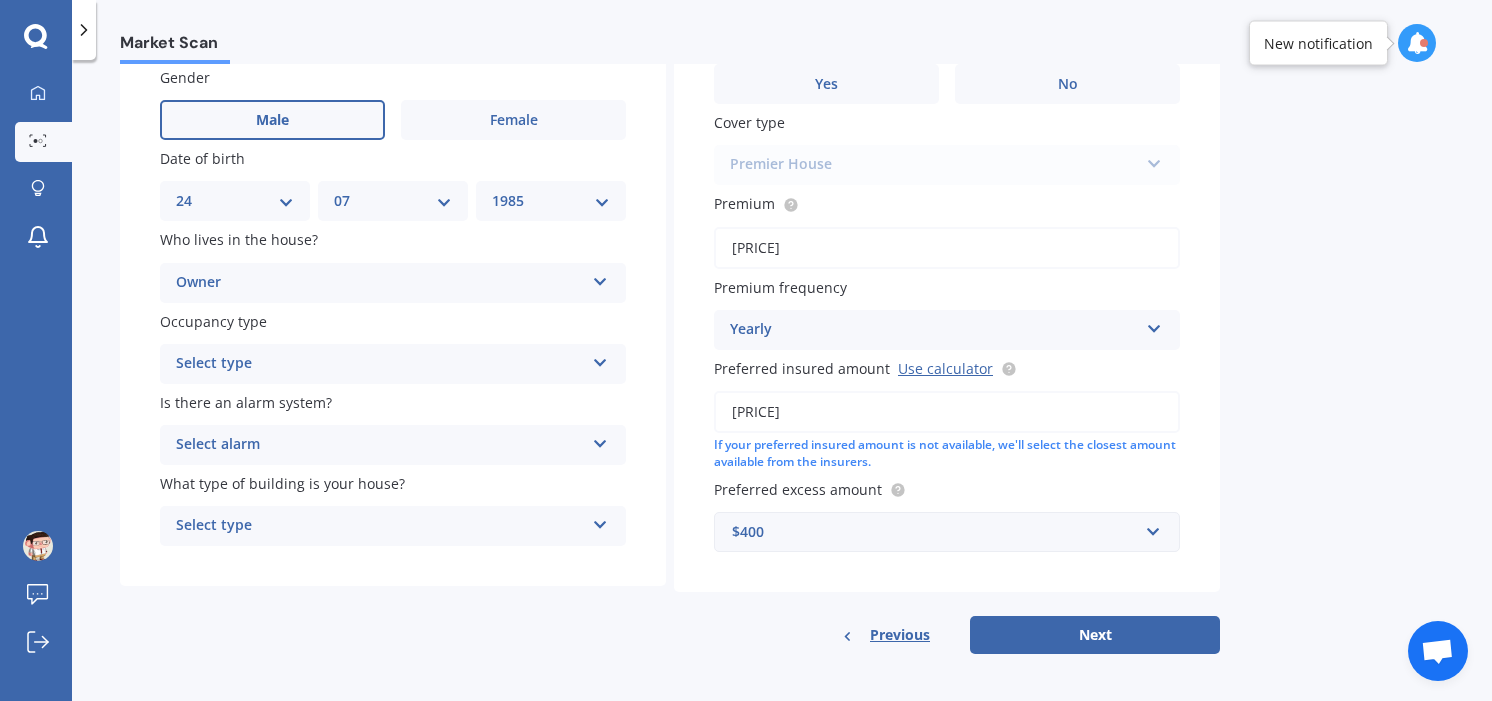 click on "Select type" at bounding box center (380, 364) 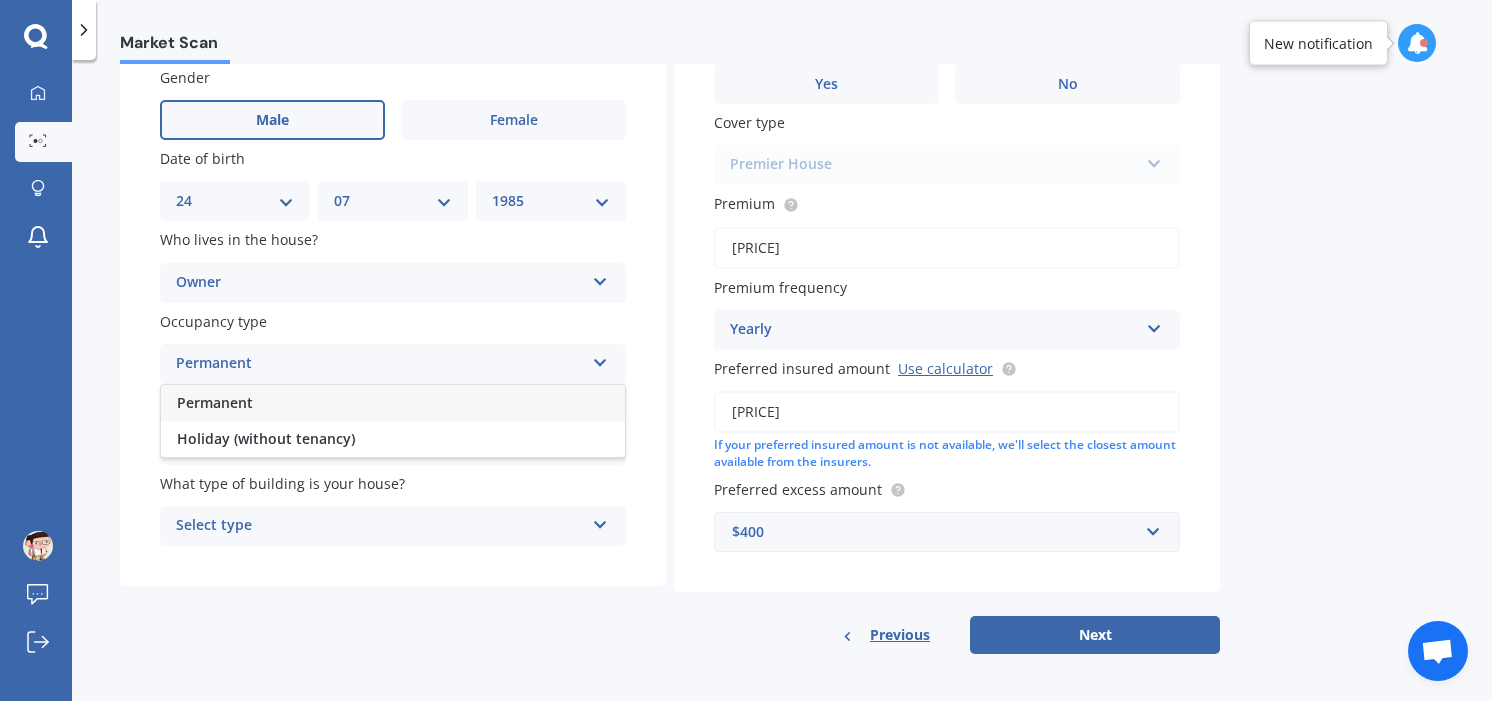 click on "Permanent" at bounding box center [393, 403] 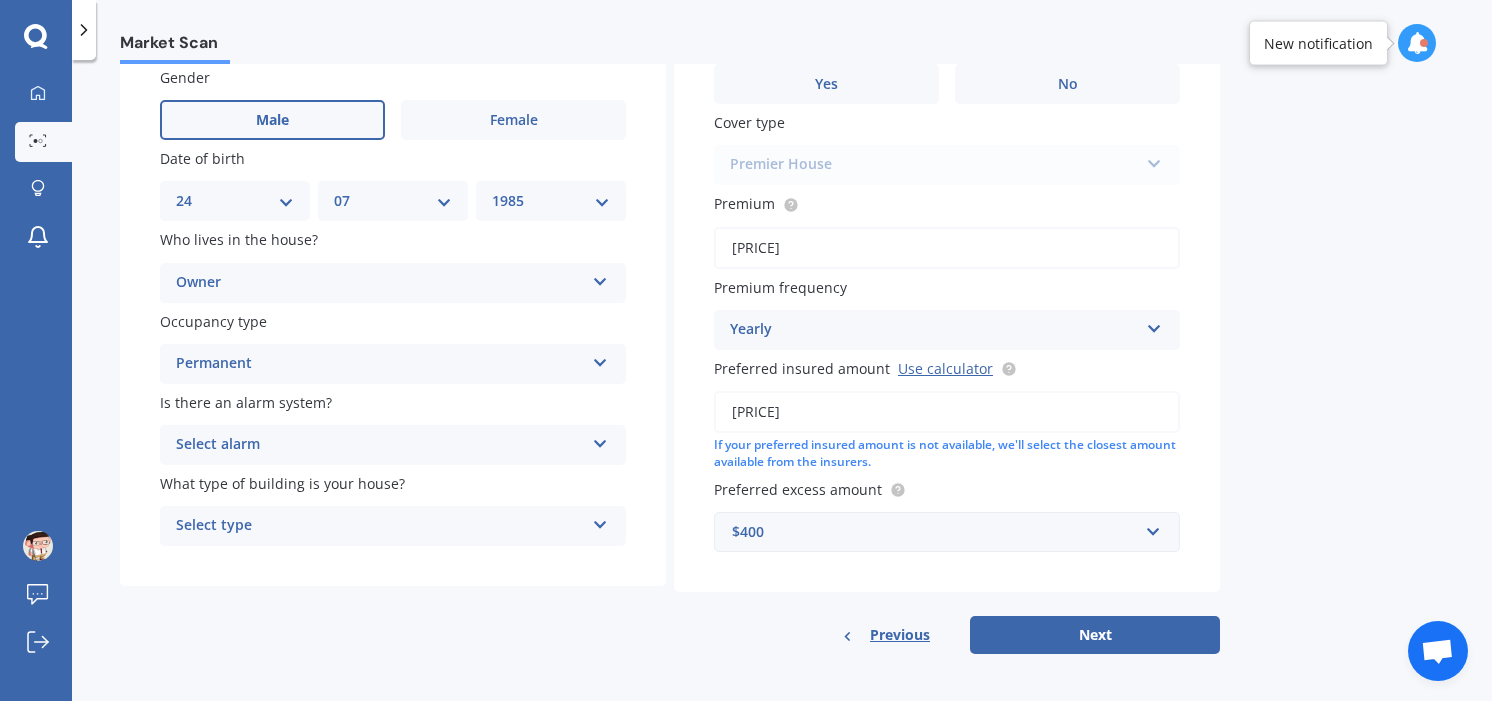 click on "Select alarm" at bounding box center (380, 445) 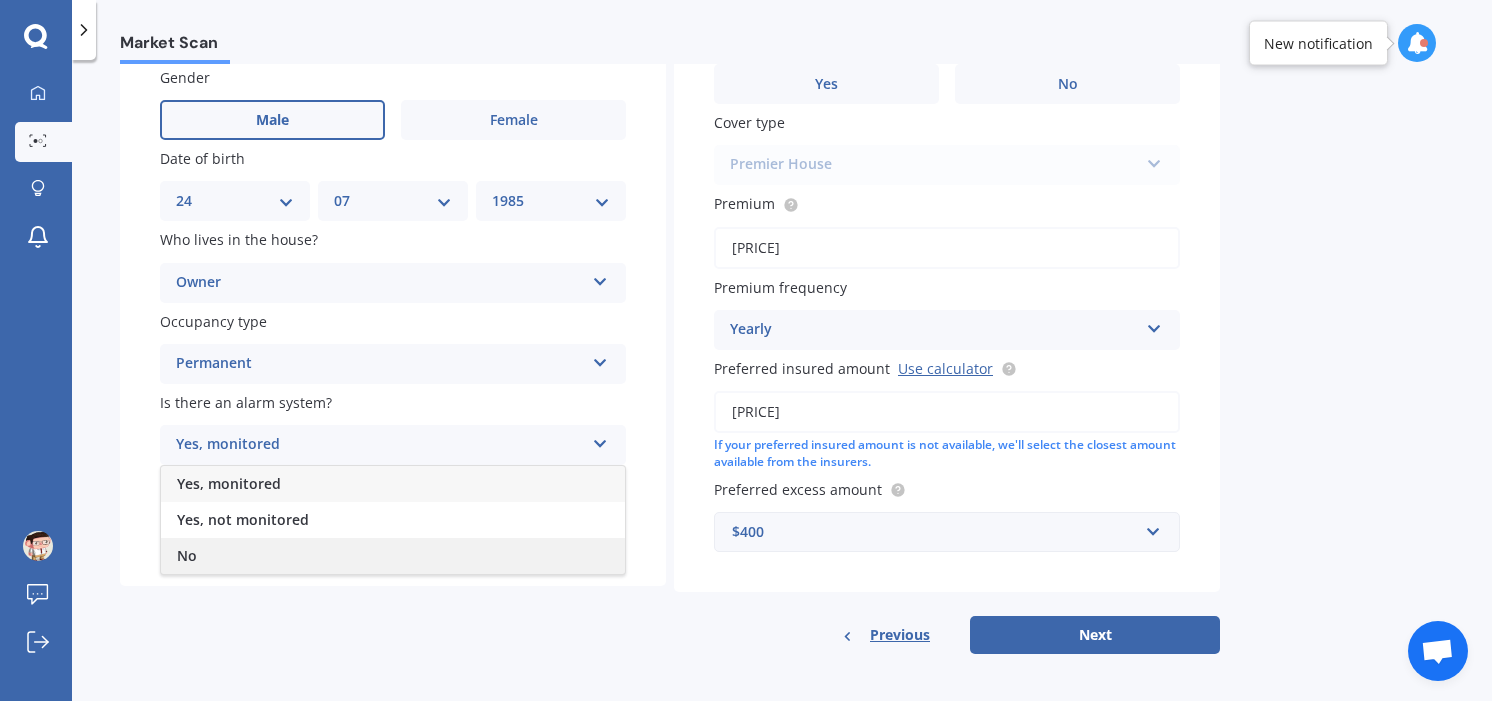 click on "No" at bounding box center (393, 556) 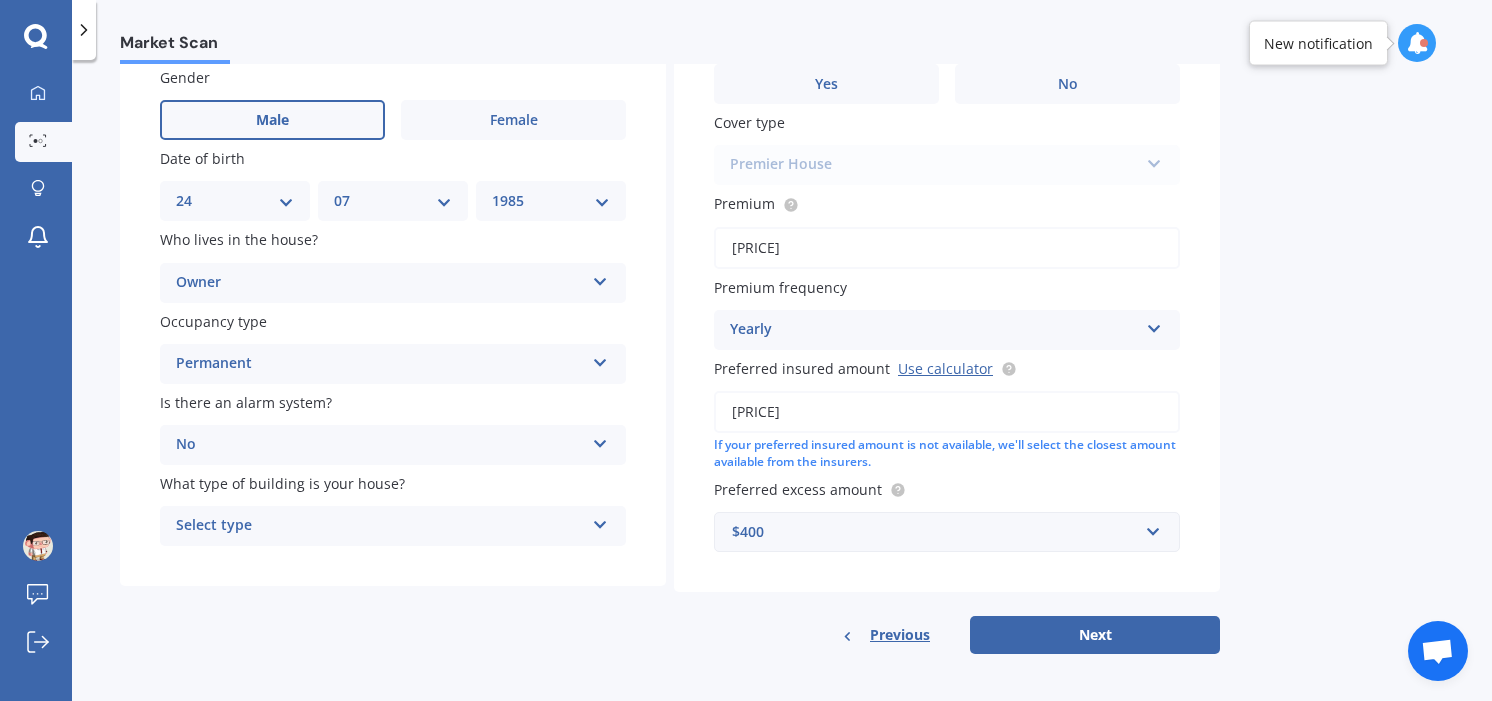 click on "Select type" at bounding box center [380, 526] 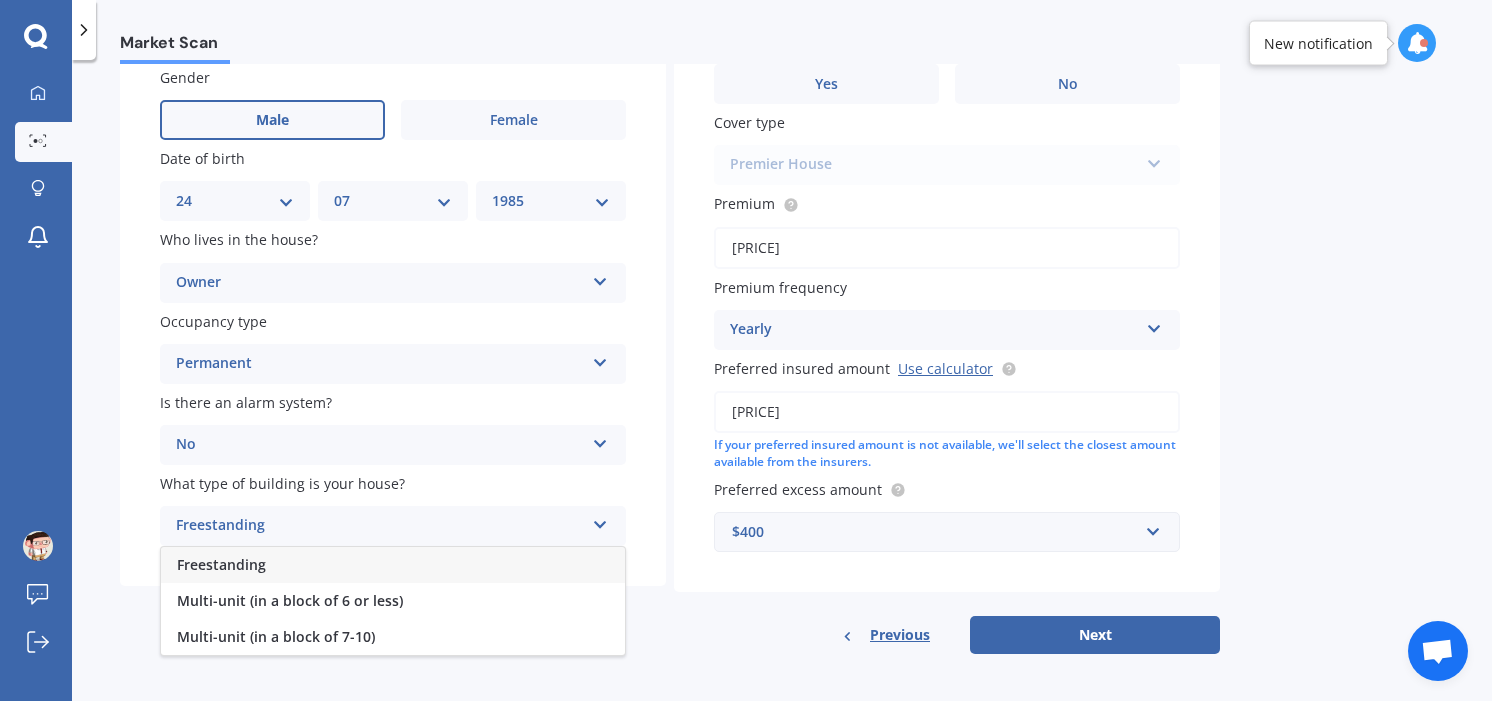 click on "Freestanding" at bounding box center (393, 565) 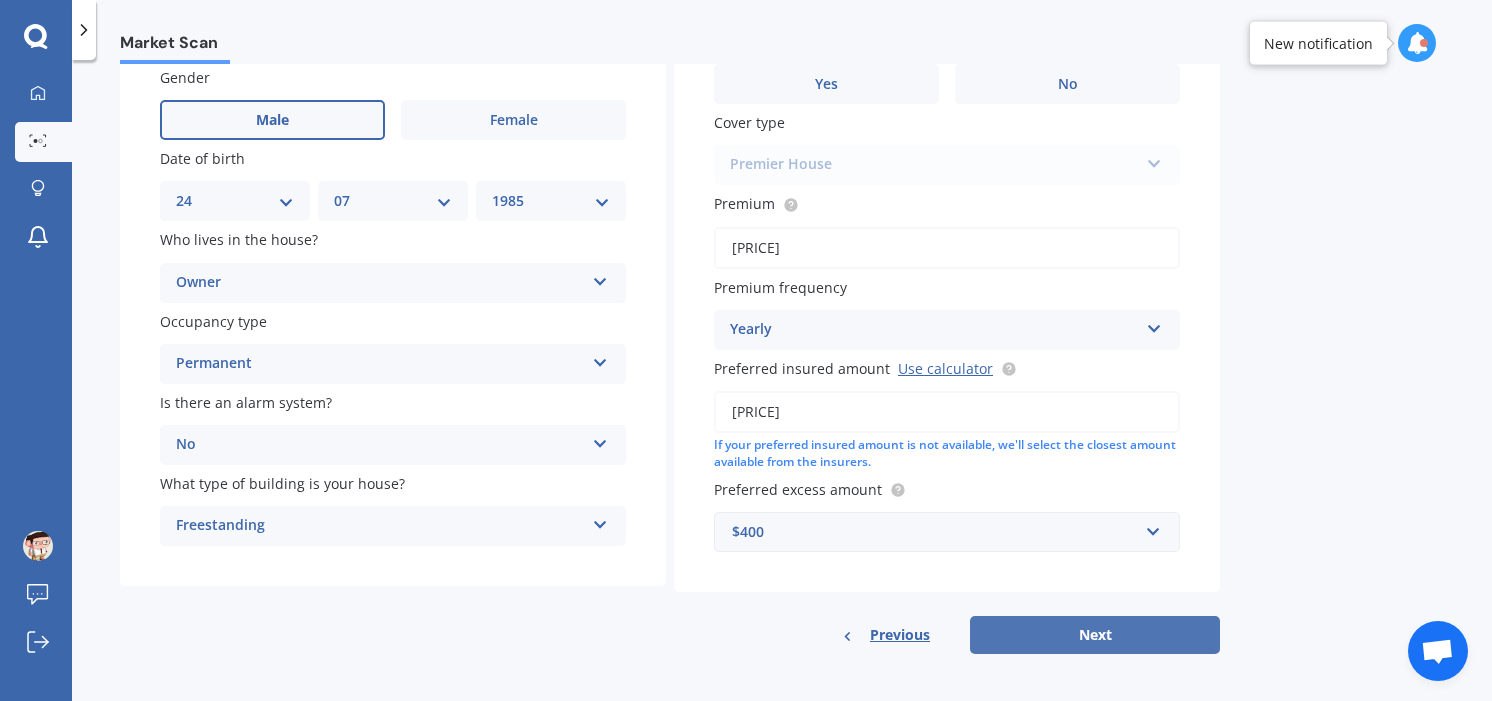 click on "Next" at bounding box center (1095, 635) 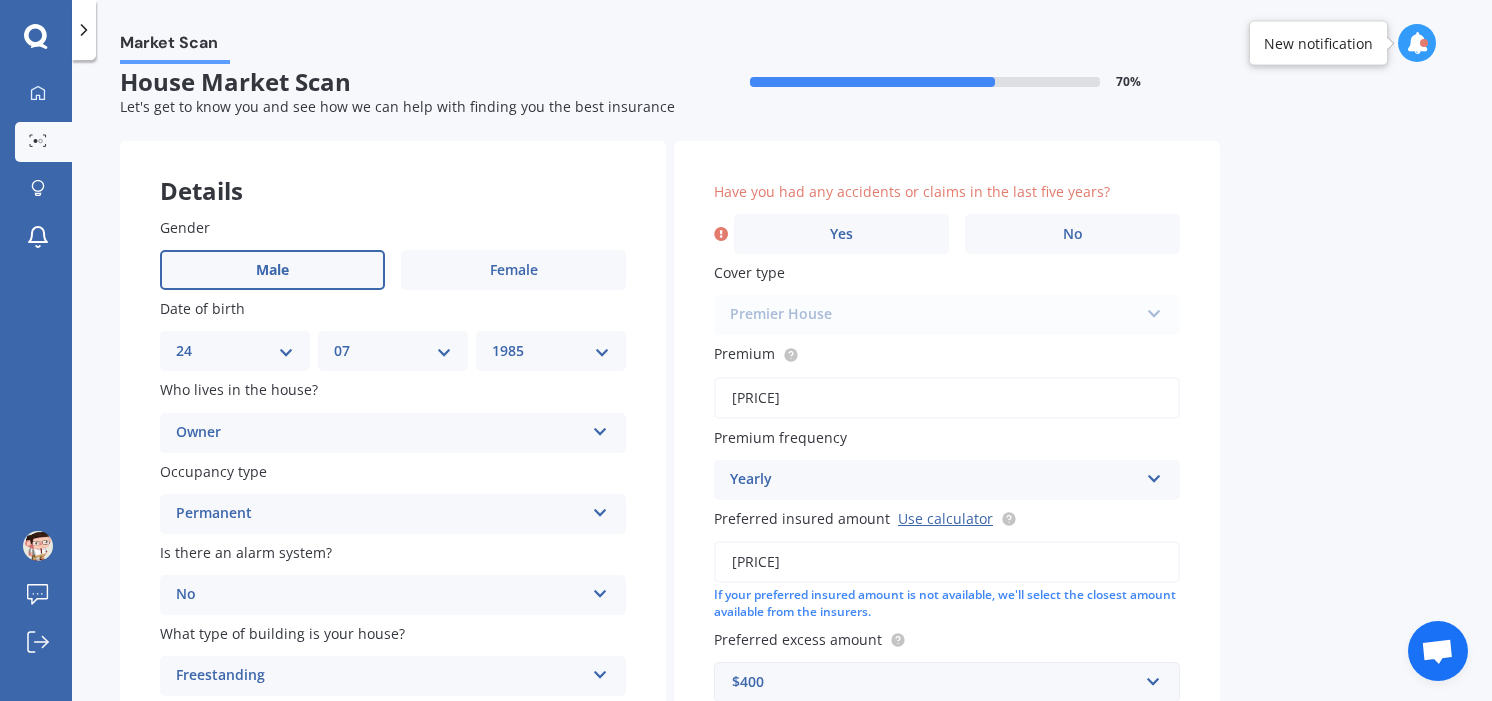 scroll, scrollTop: 18, scrollLeft: 0, axis: vertical 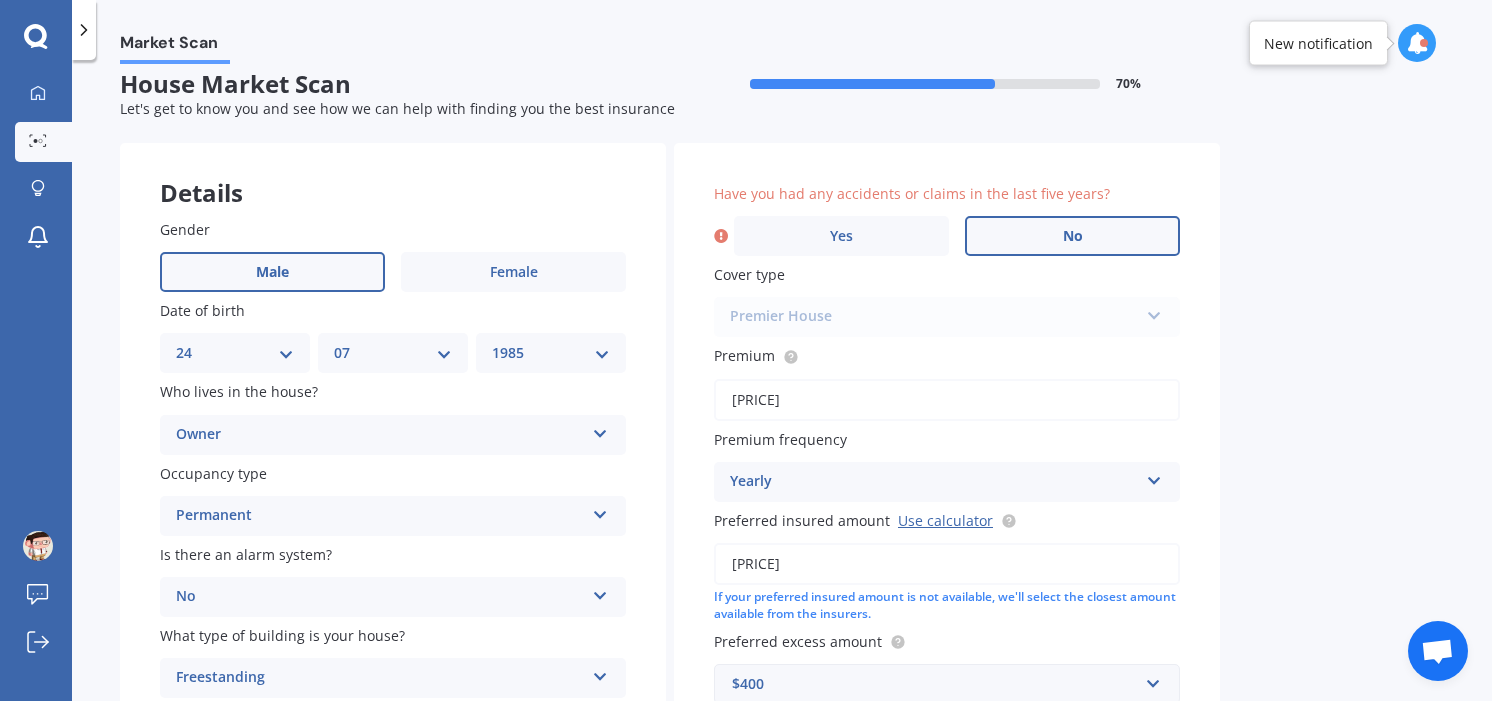 click on "No" at bounding box center [1072, 236] 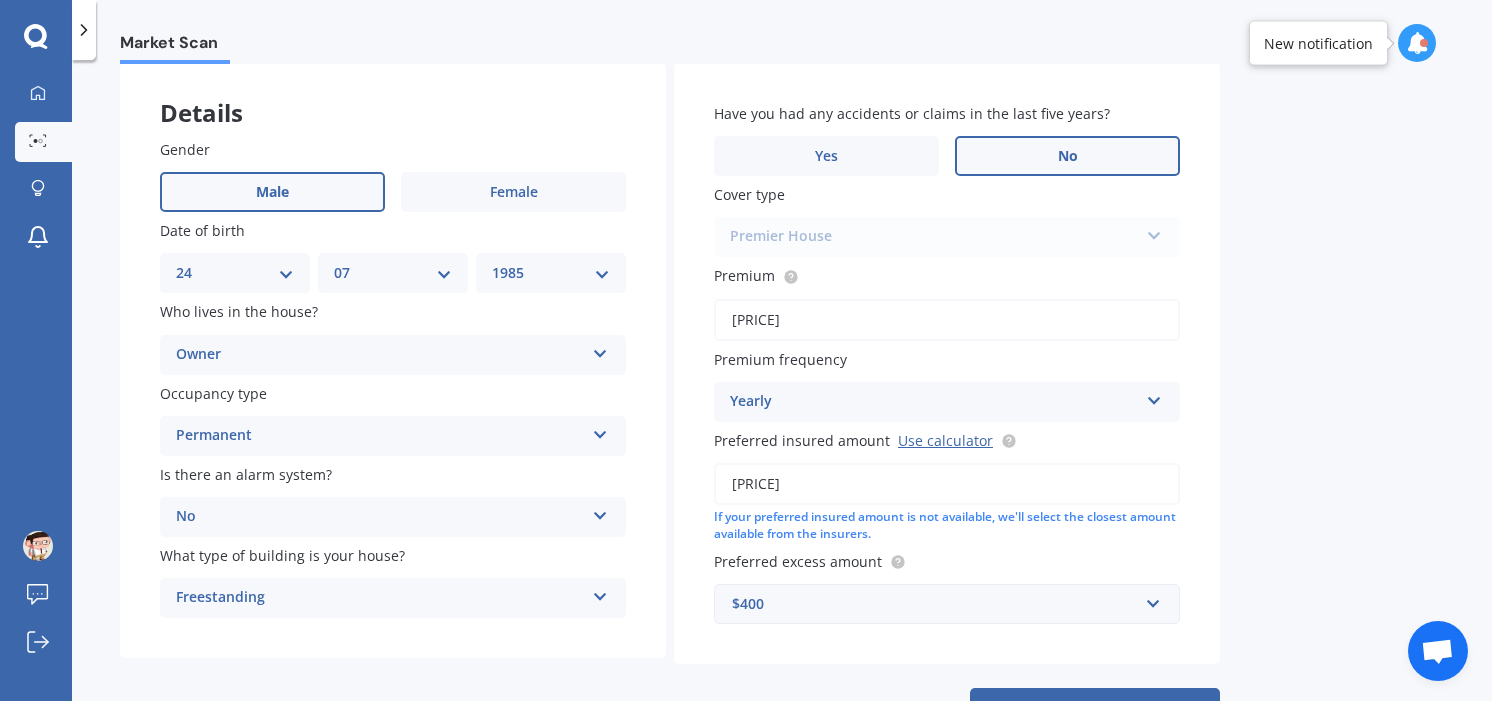 scroll, scrollTop: 178, scrollLeft: 0, axis: vertical 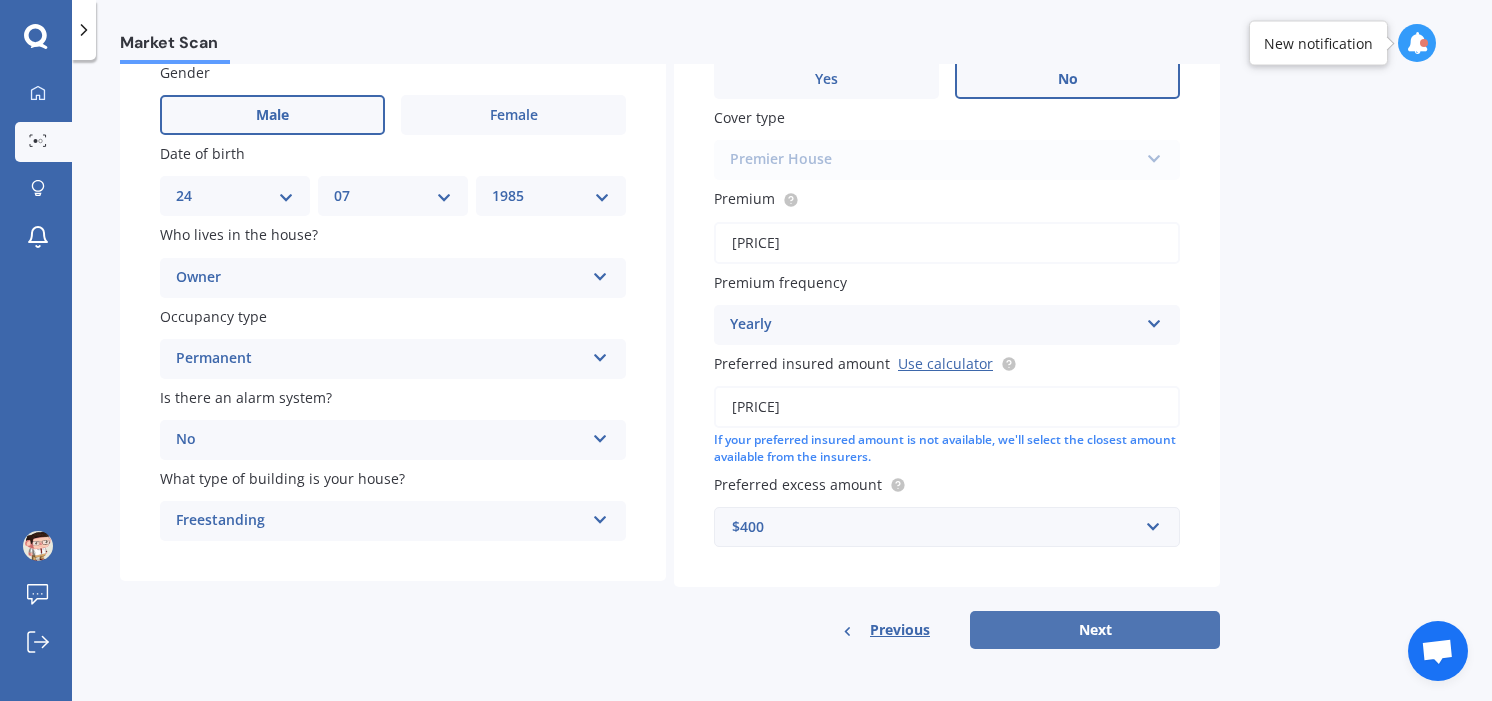 click on "Next" at bounding box center (1095, 630) 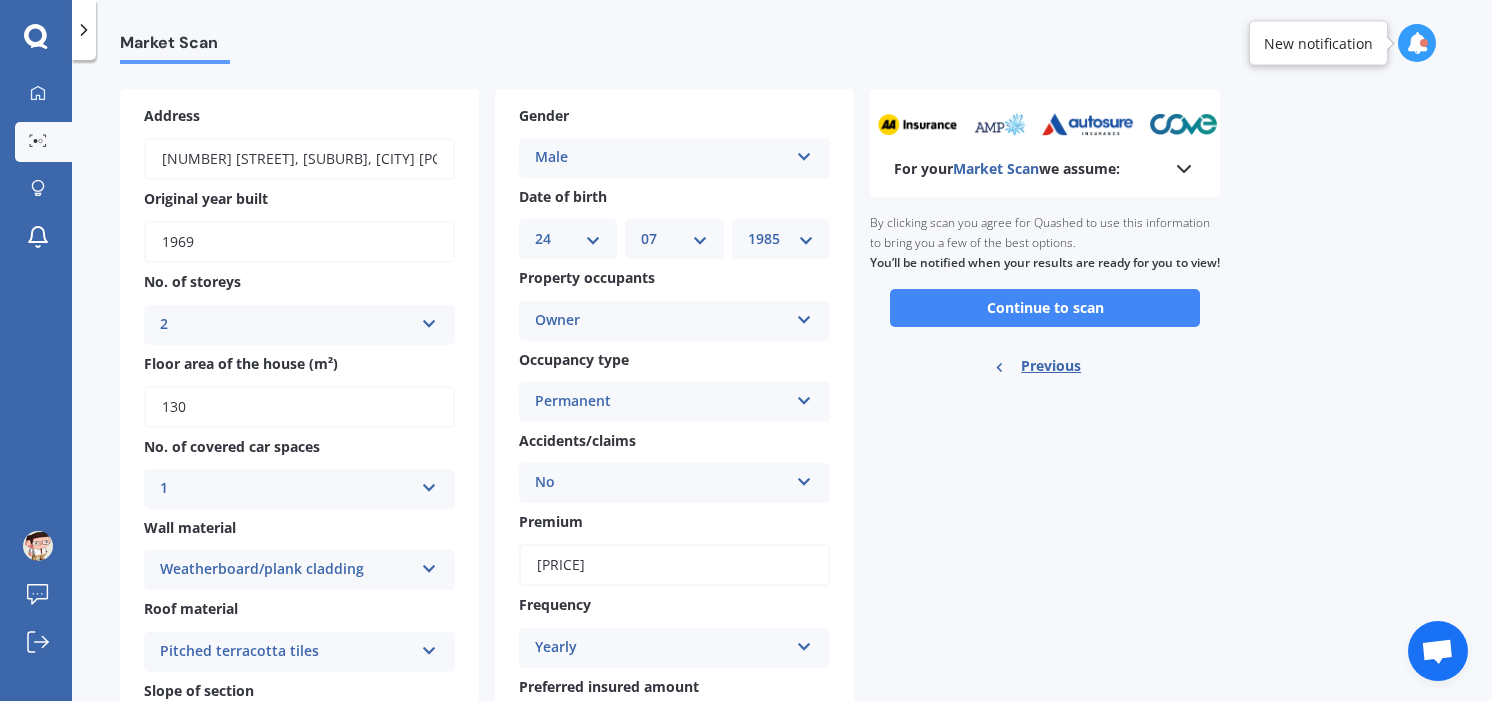 scroll, scrollTop: 0, scrollLeft: 0, axis: both 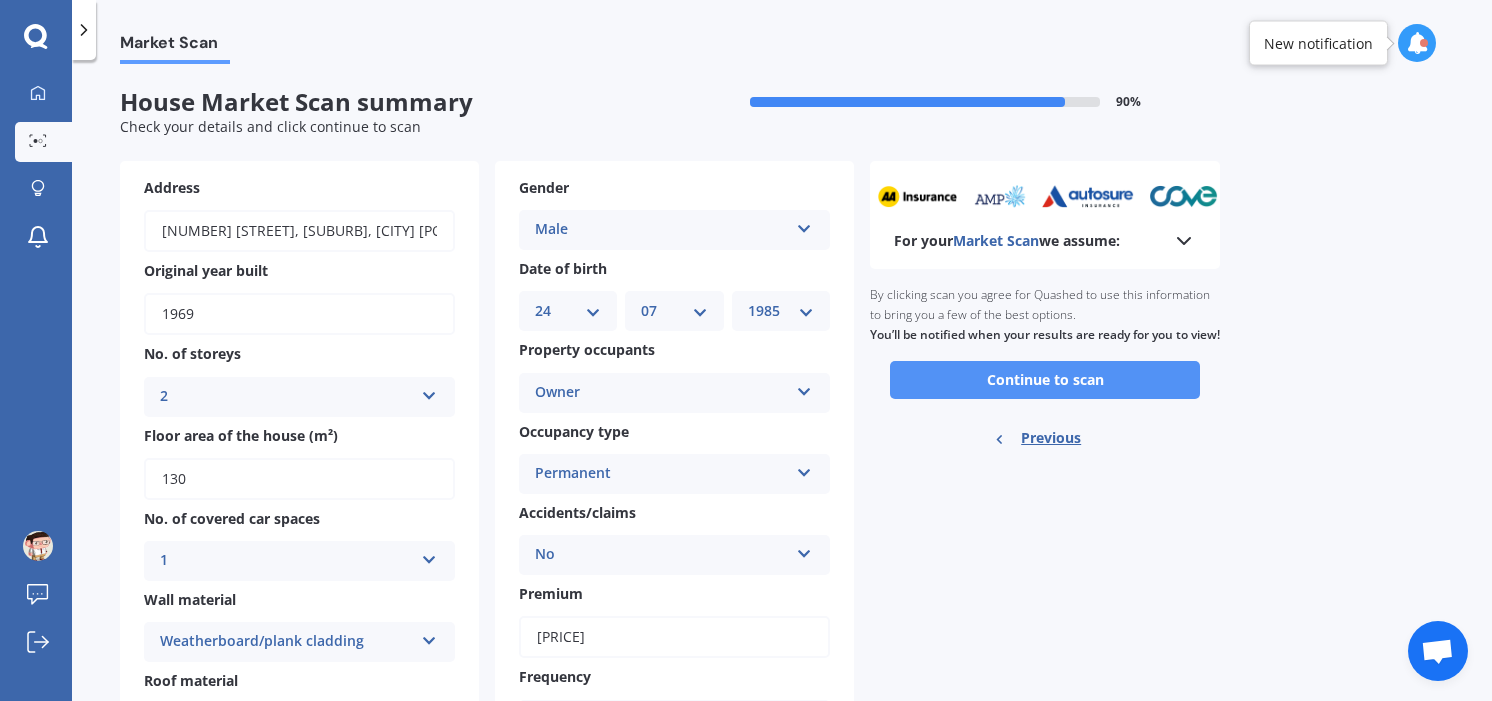 click on "Continue to scan" at bounding box center (1045, 380) 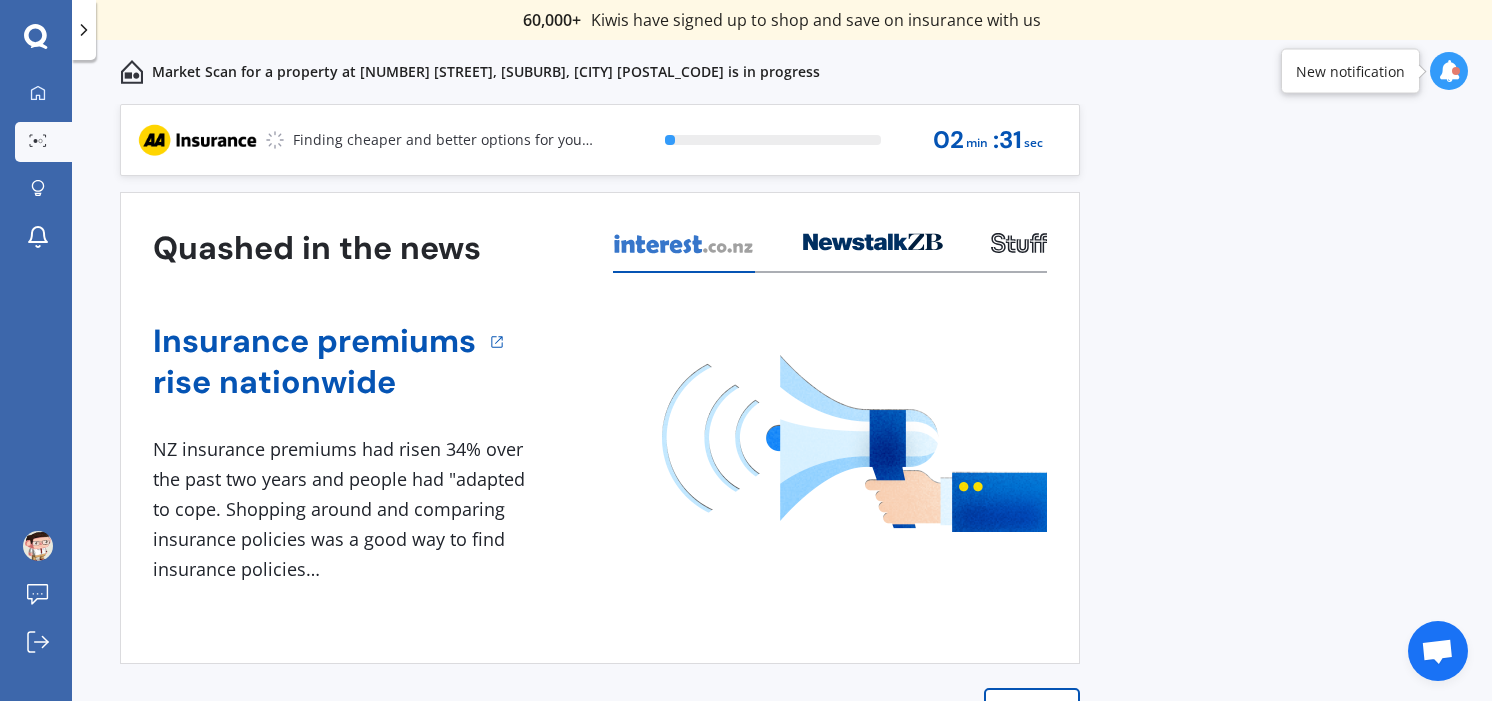 click at bounding box center (1449, 71) 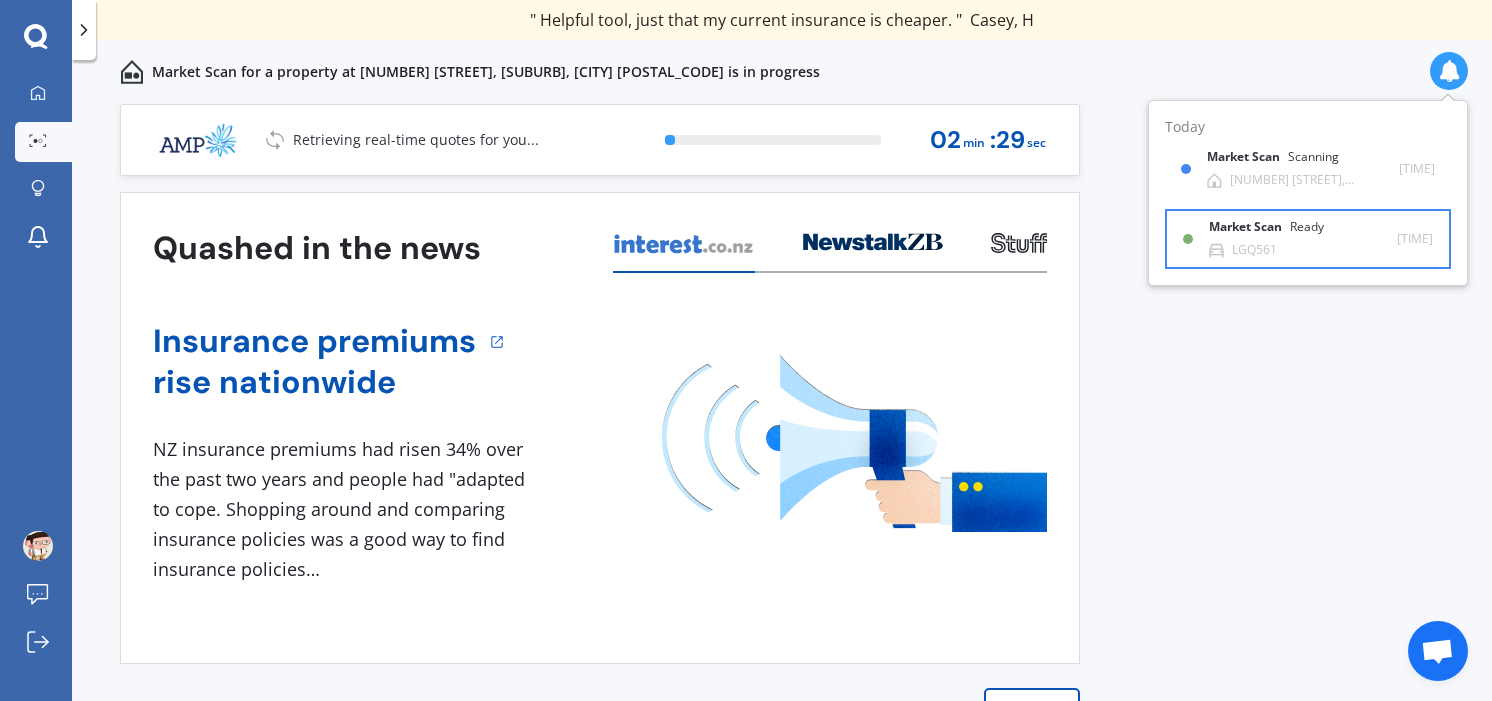 click on "Market Scan Ready" at bounding box center [1285, 161] 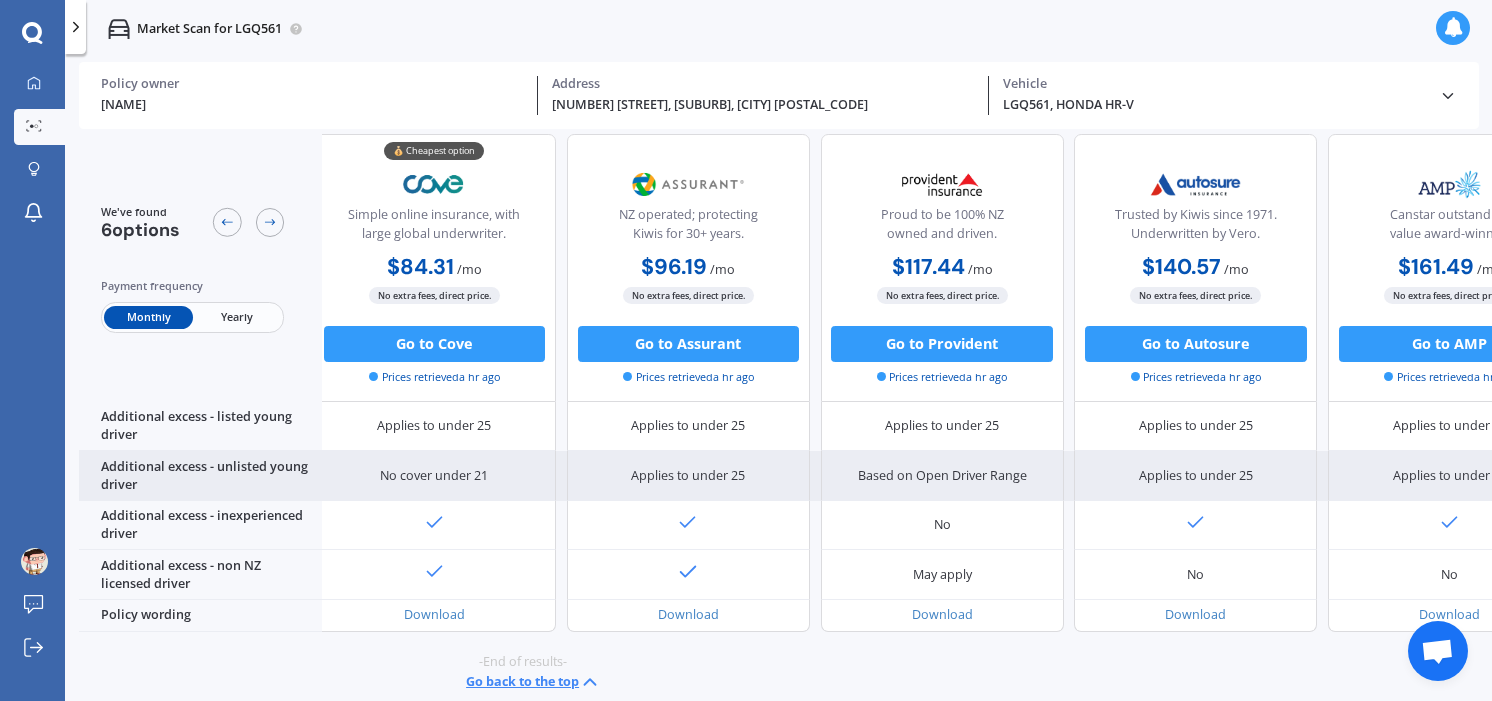 scroll, scrollTop: 998, scrollLeft: 390, axis: both 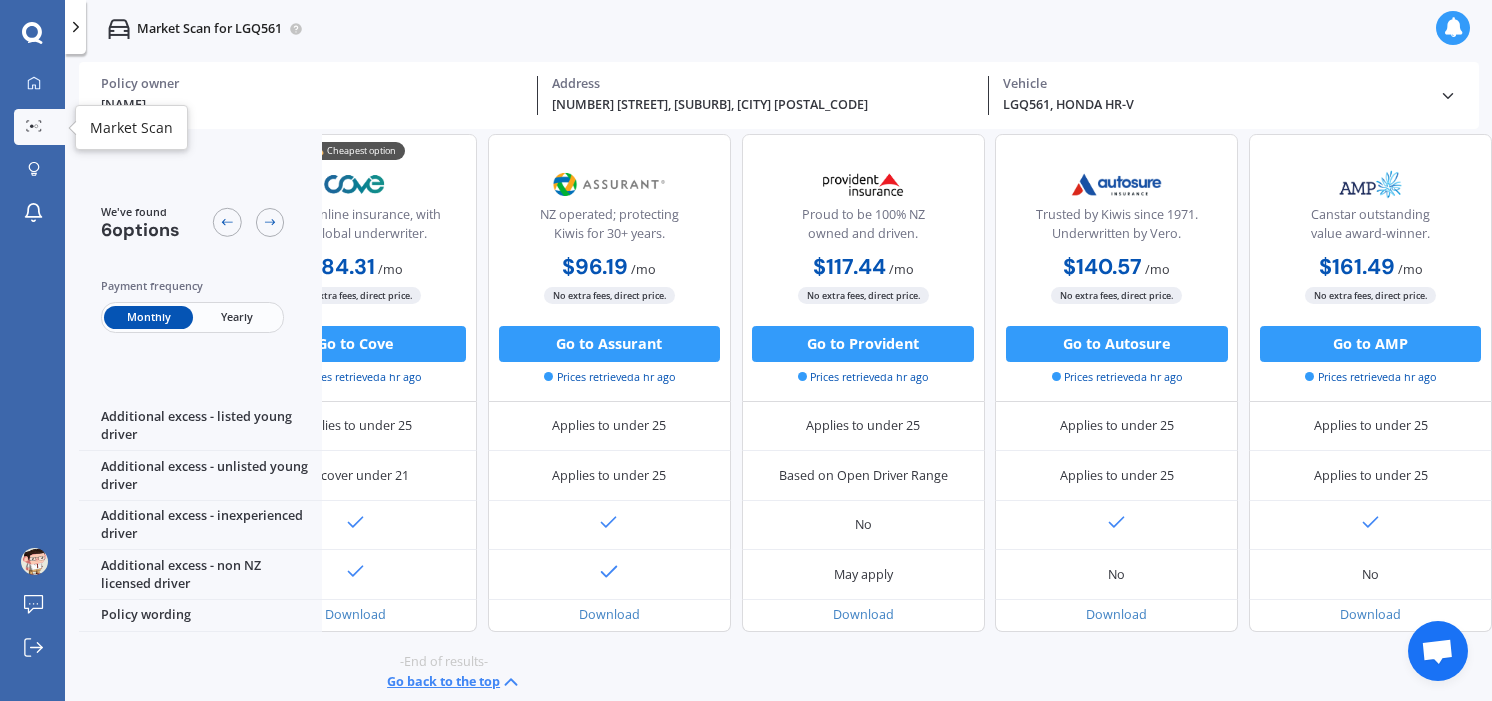 click at bounding box center (34, 126) 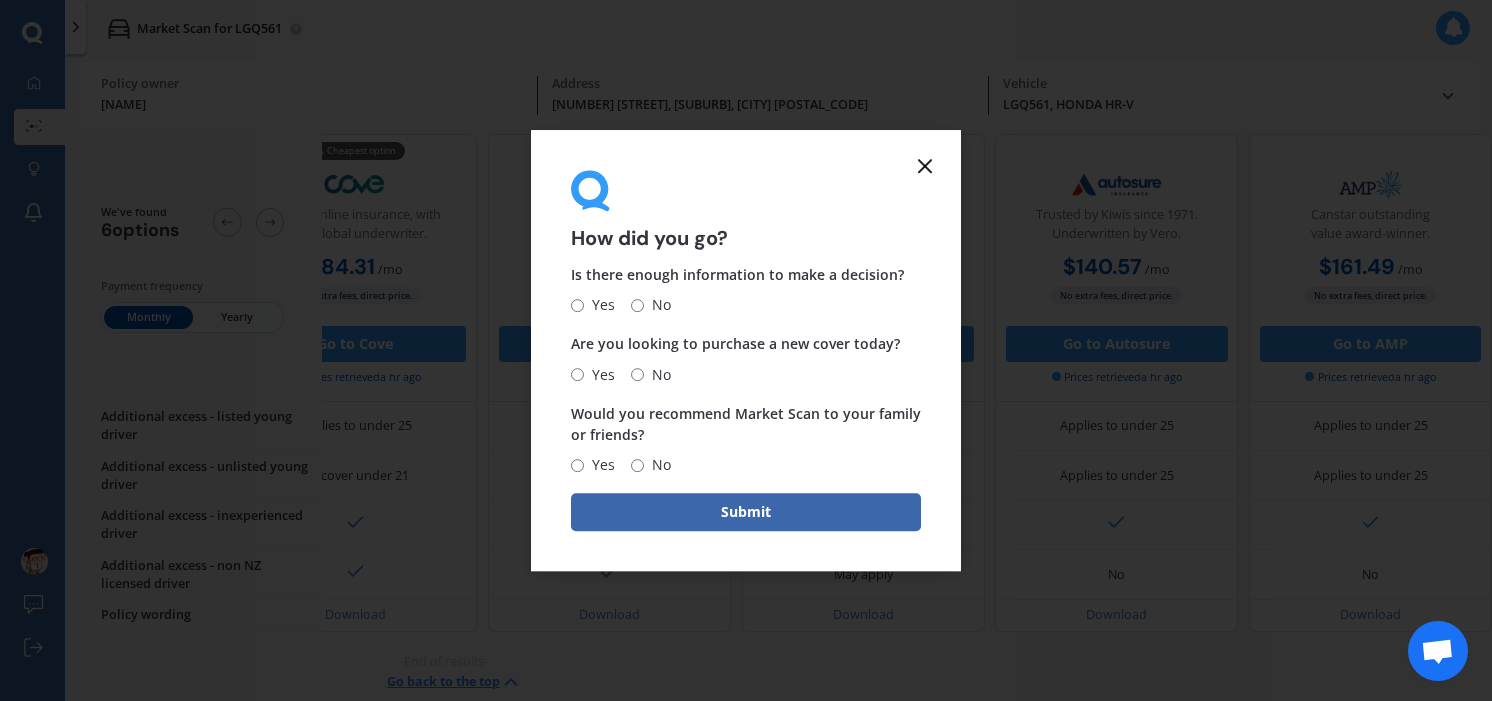 click at bounding box center [925, 166] 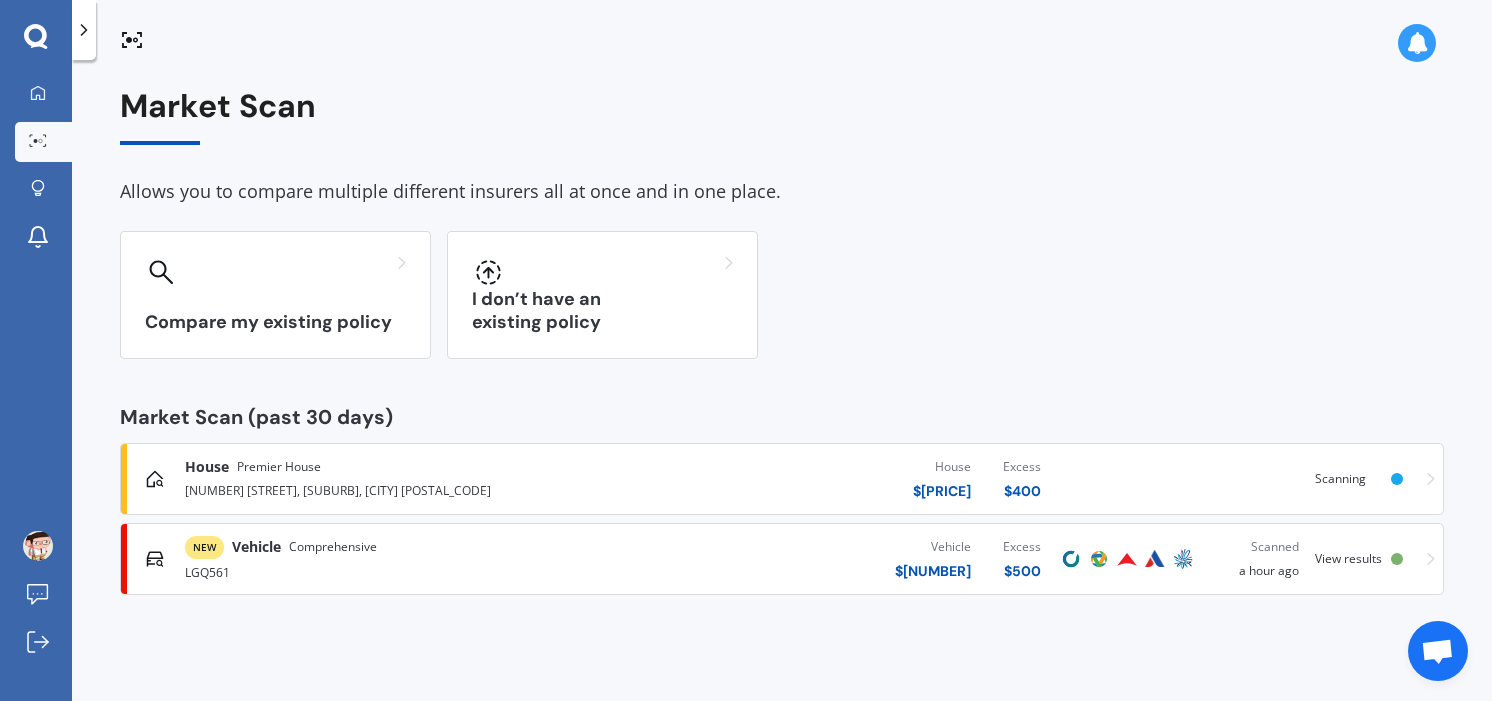 click on "House Premier House [NUMBER] [STREET], [SUBURB], [CITY] [POSTAL_CODE] House [PRICE] Excess [PRICE] Scanning" at bounding box center (782, 479) 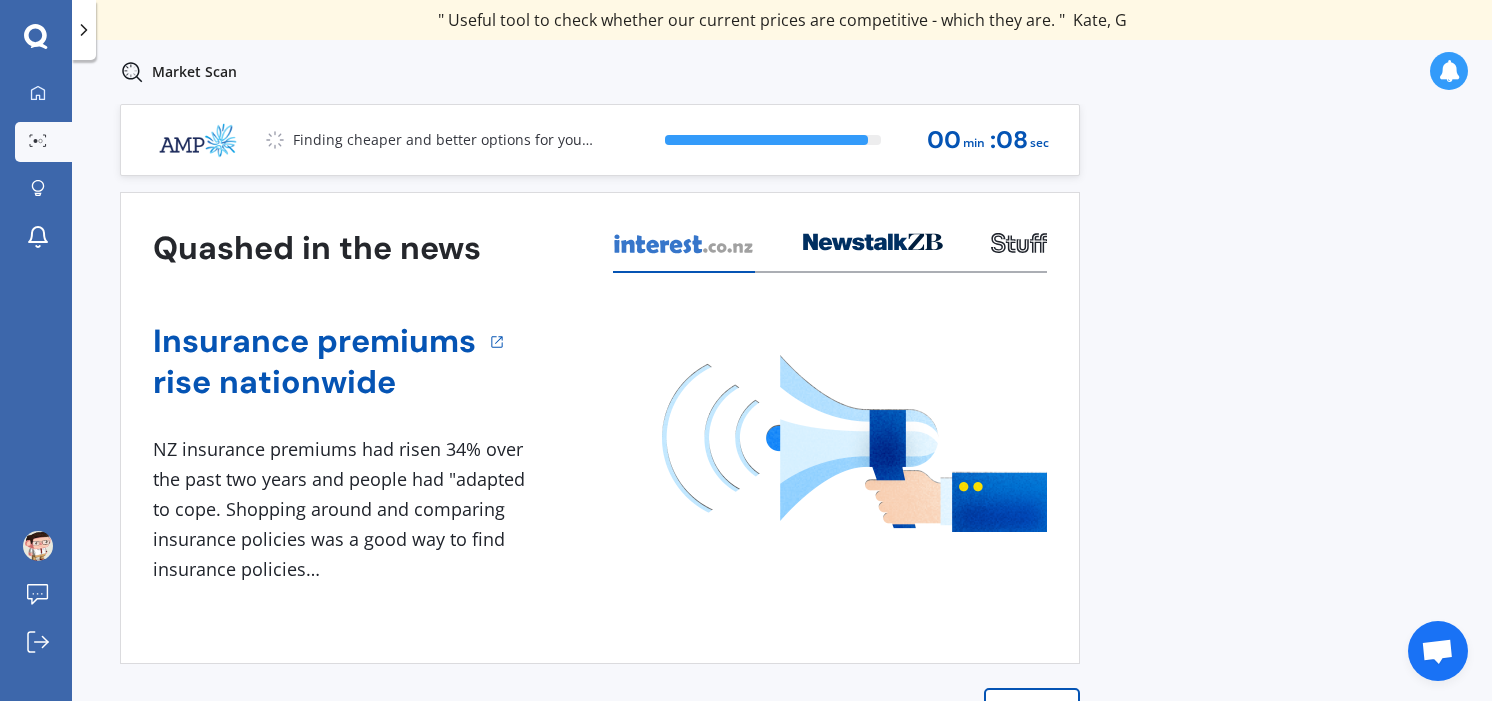 click at bounding box center (84, 30) 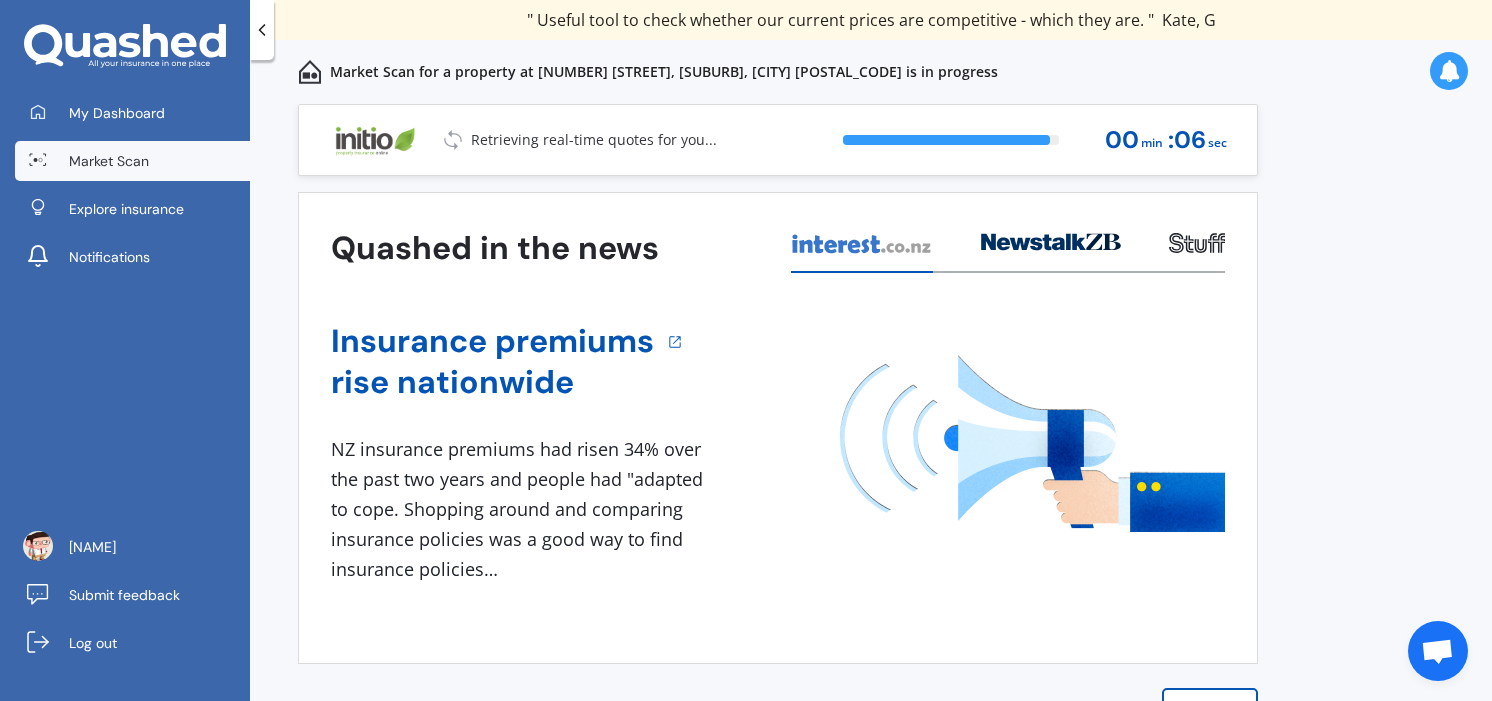 click at bounding box center (262, 30) 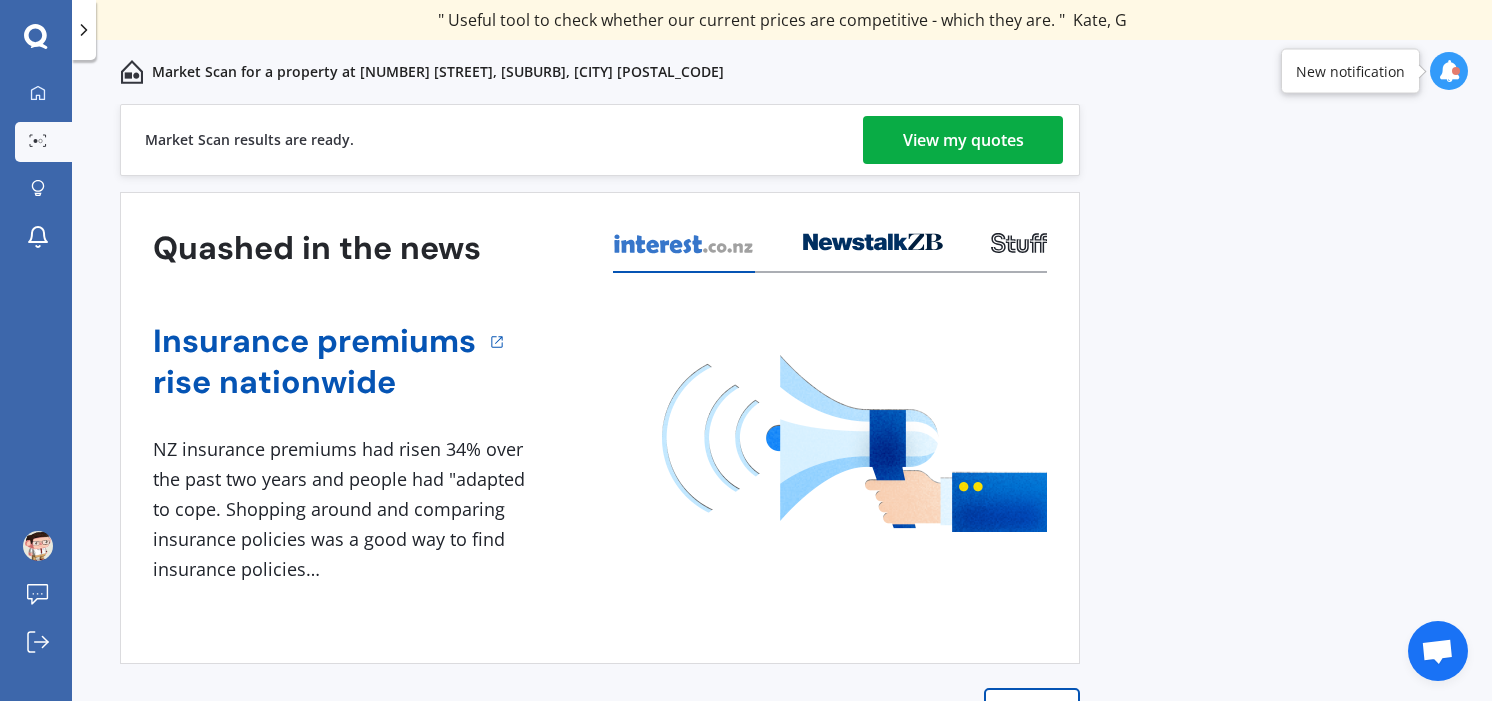 click on "View my quotes" at bounding box center (963, 140) 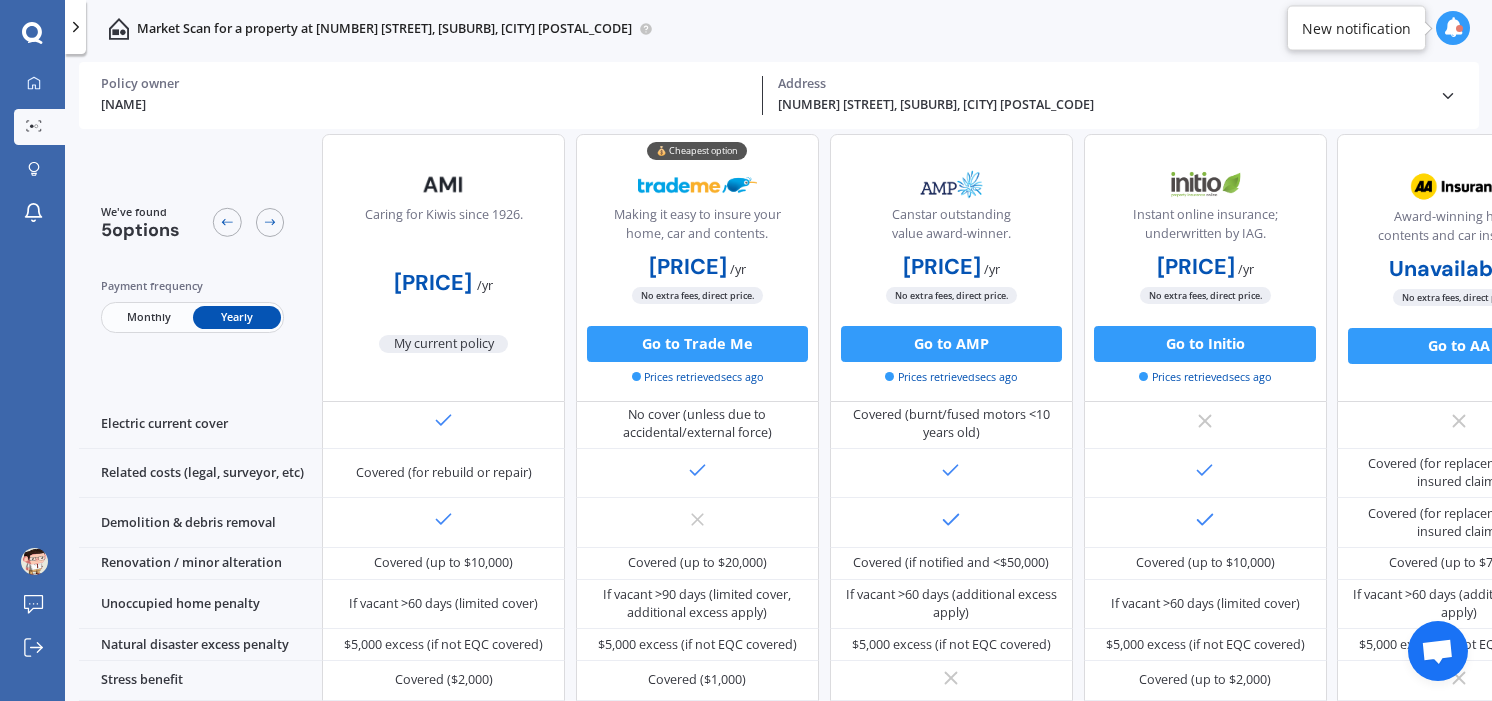 scroll, scrollTop: 898, scrollLeft: 0, axis: vertical 